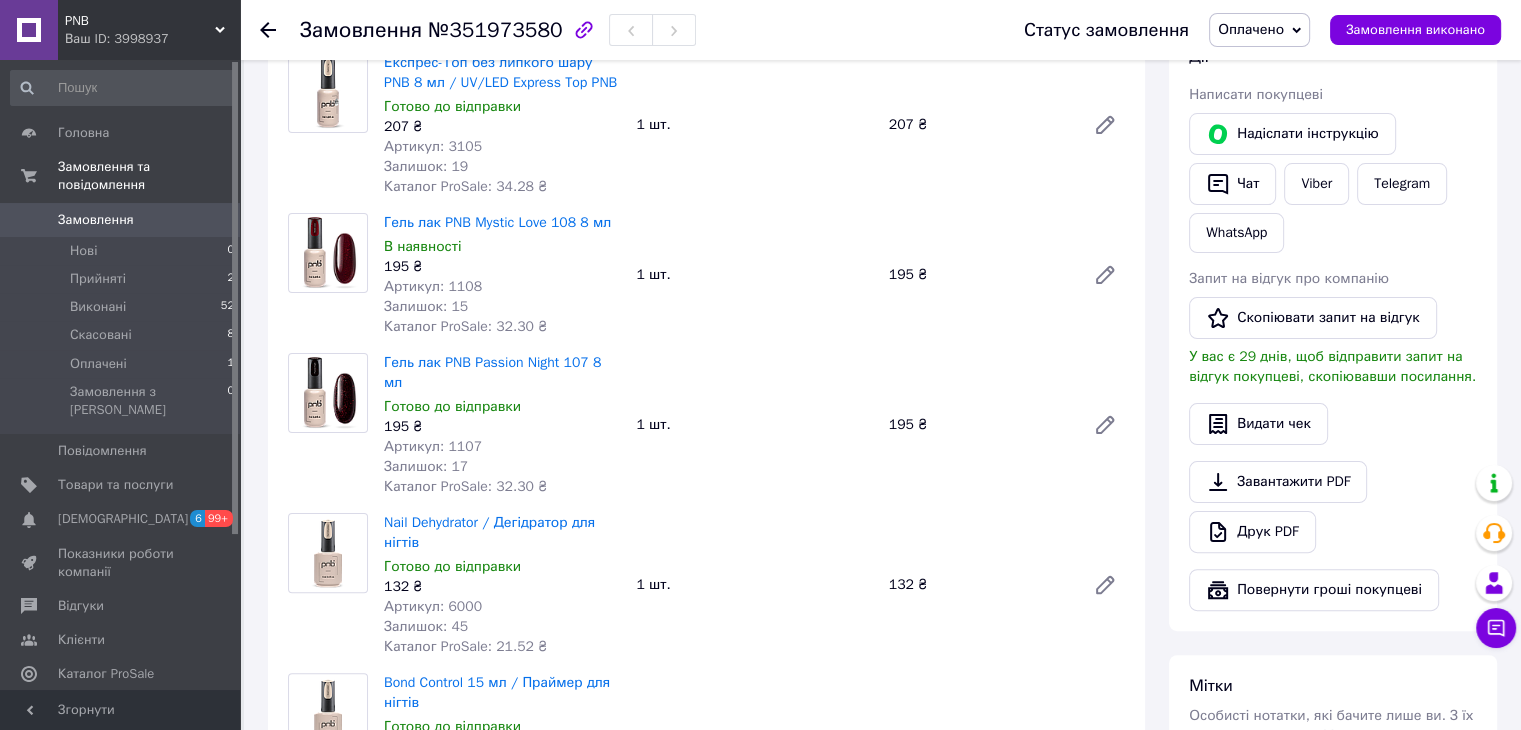 scroll, scrollTop: 100, scrollLeft: 0, axis: vertical 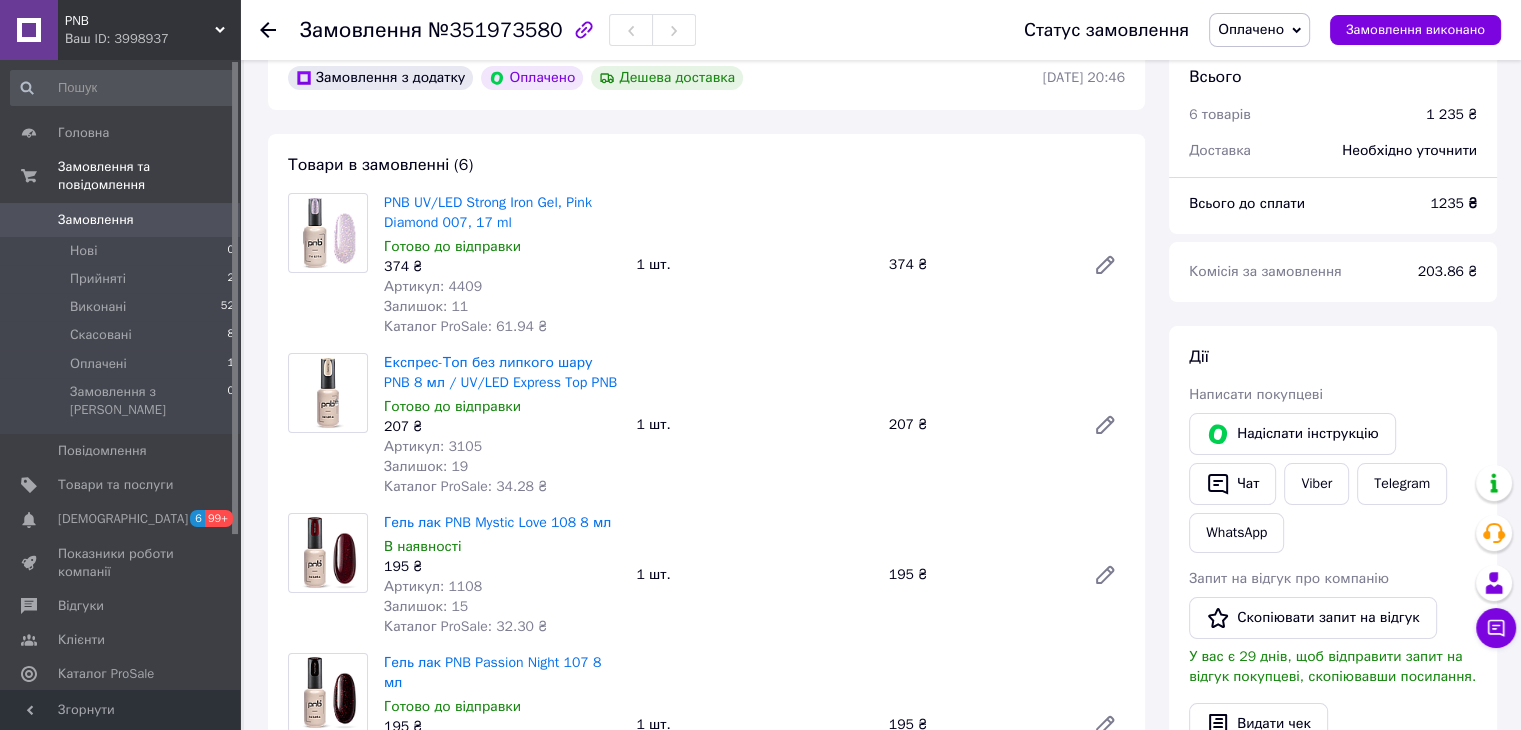 click on "Оплачено" at bounding box center [1259, 30] 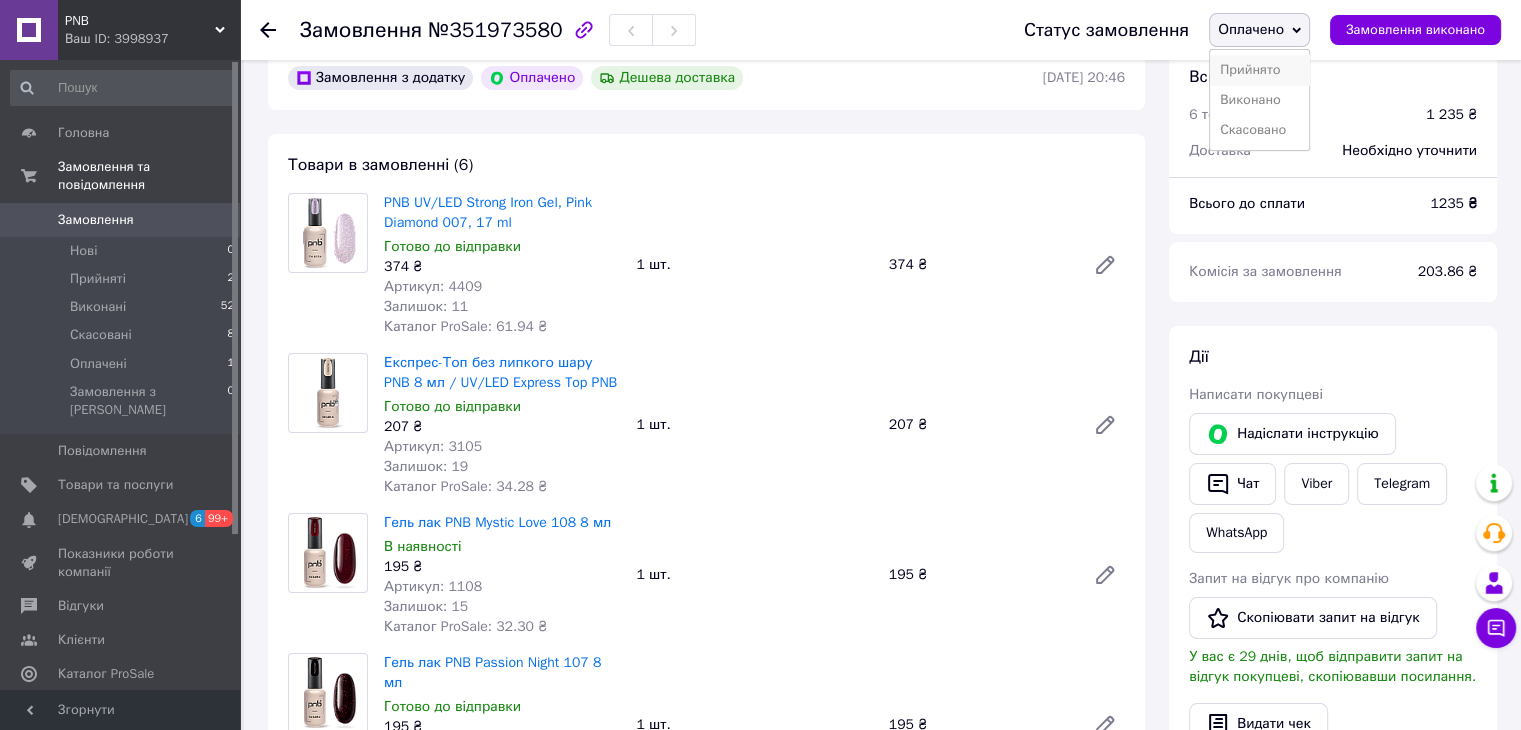 click on "Прийнято" at bounding box center (1259, 70) 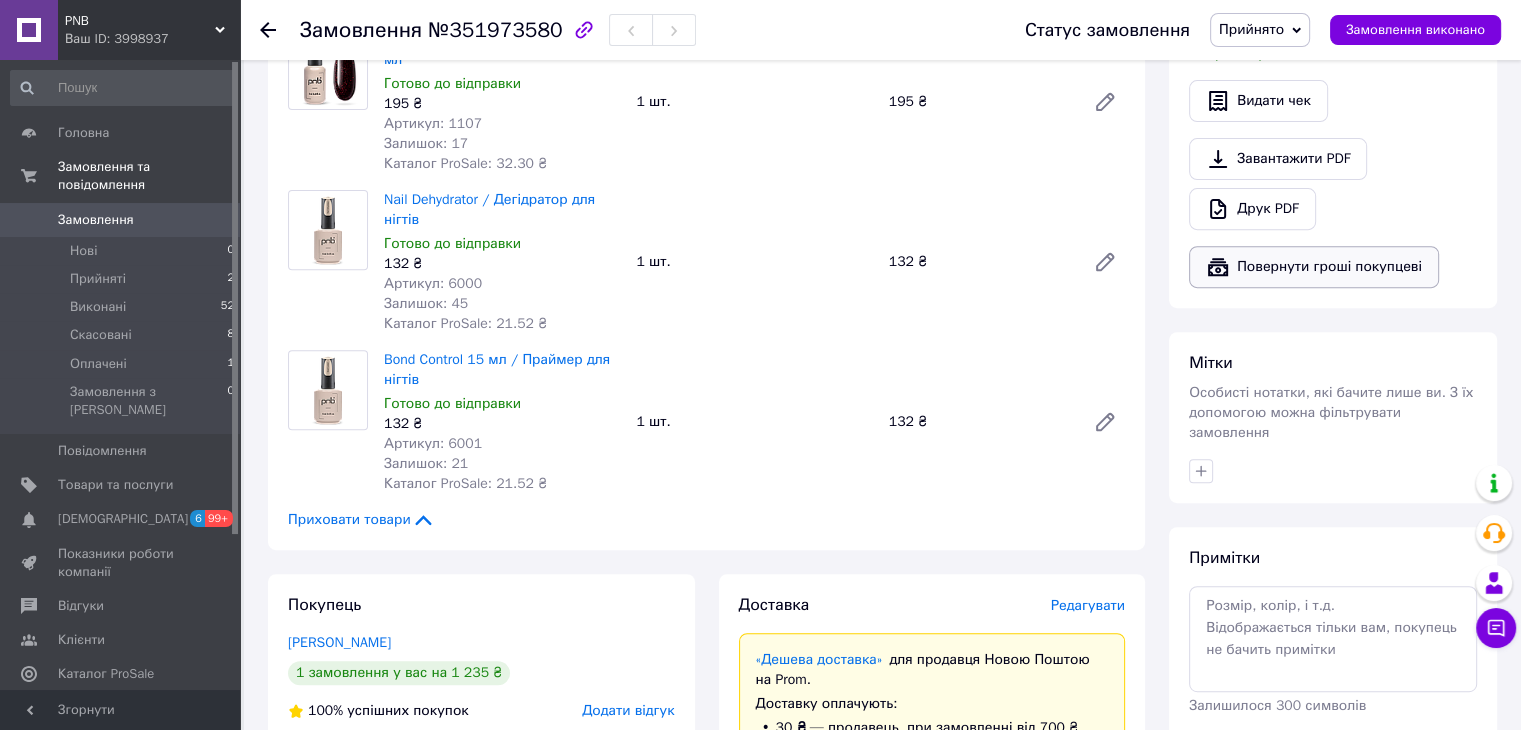 scroll, scrollTop: 600, scrollLeft: 0, axis: vertical 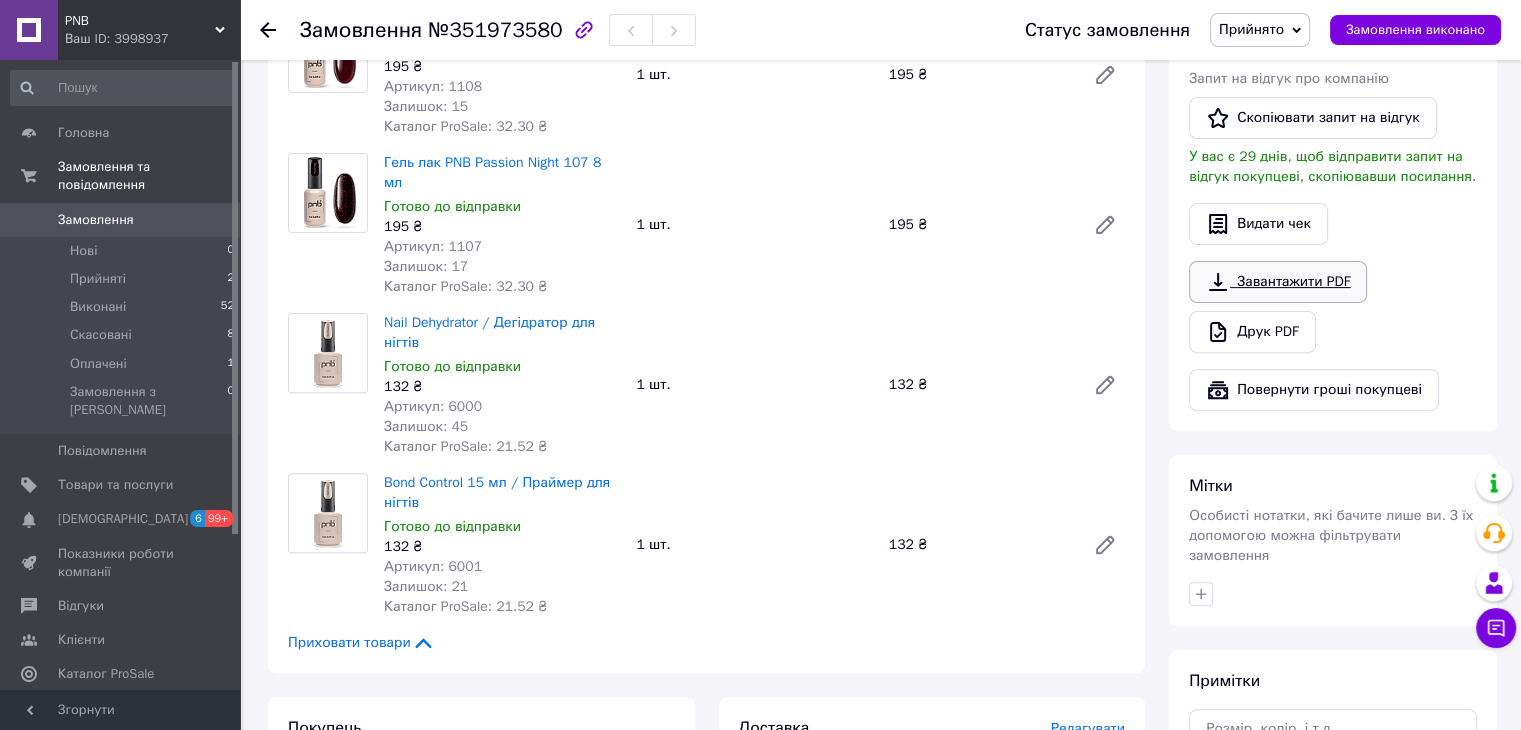 click on "Завантажити PDF" at bounding box center [1278, 282] 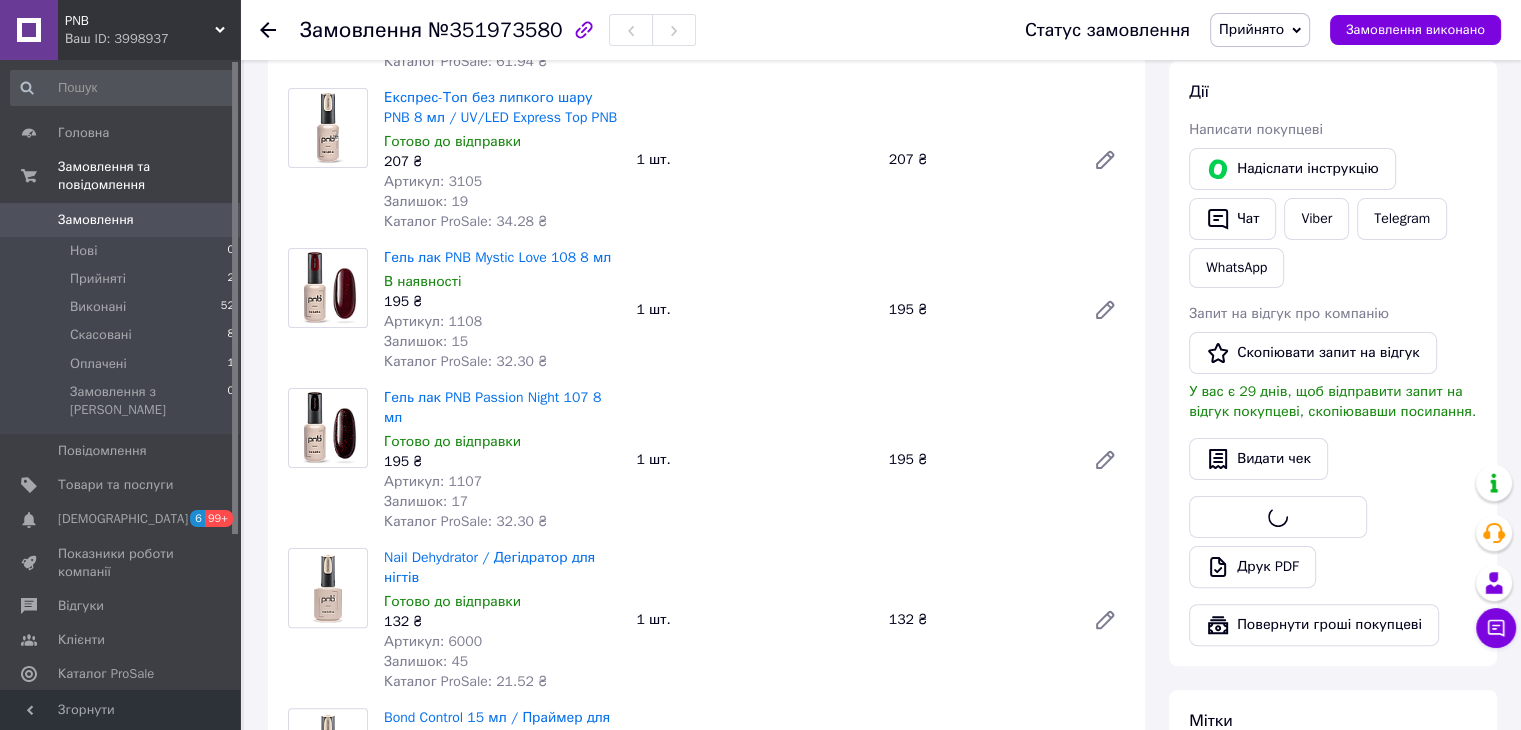 scroll, scrollTop: 400, scrollLeft: 0, axis: vertical 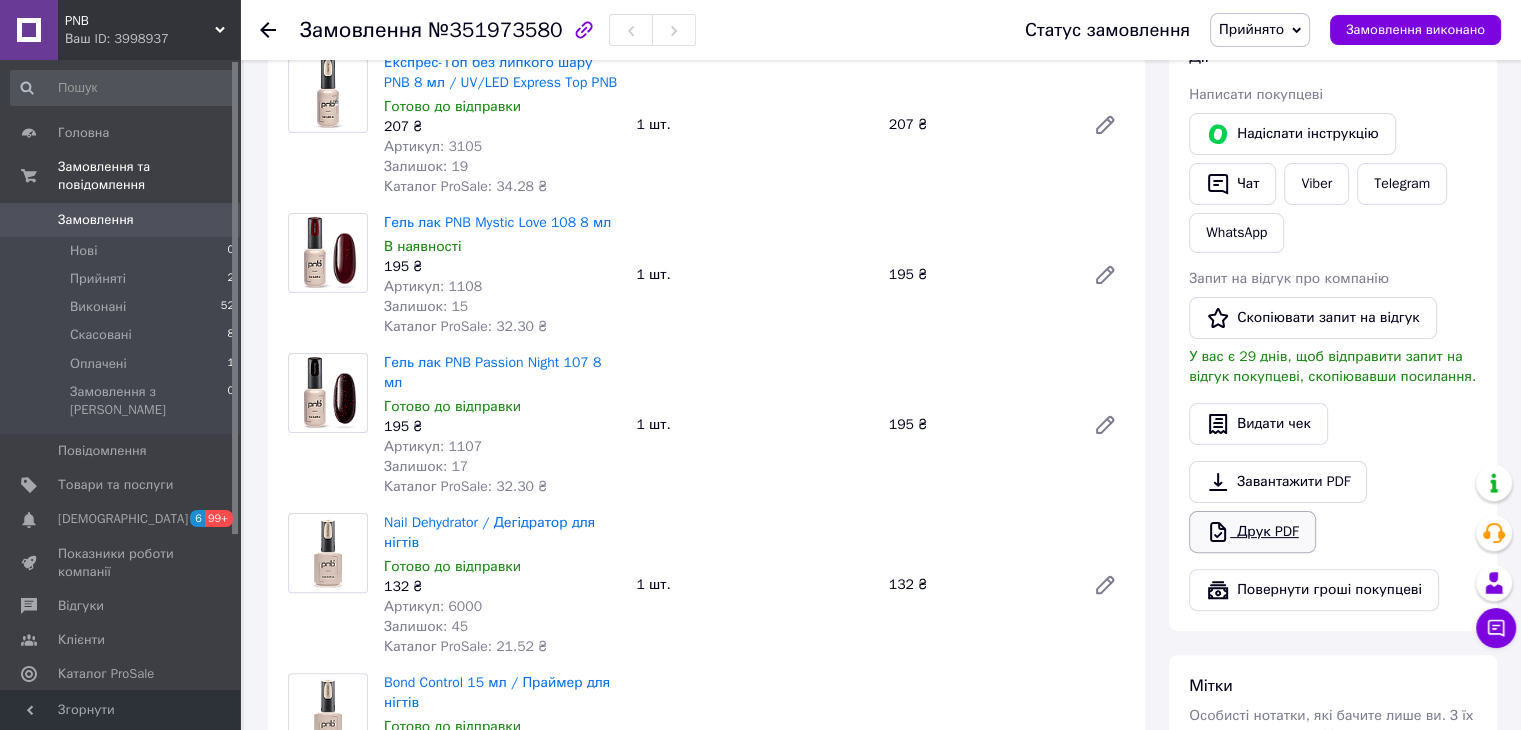 click on "Друк PDF" at bounding box center (1252, 532) 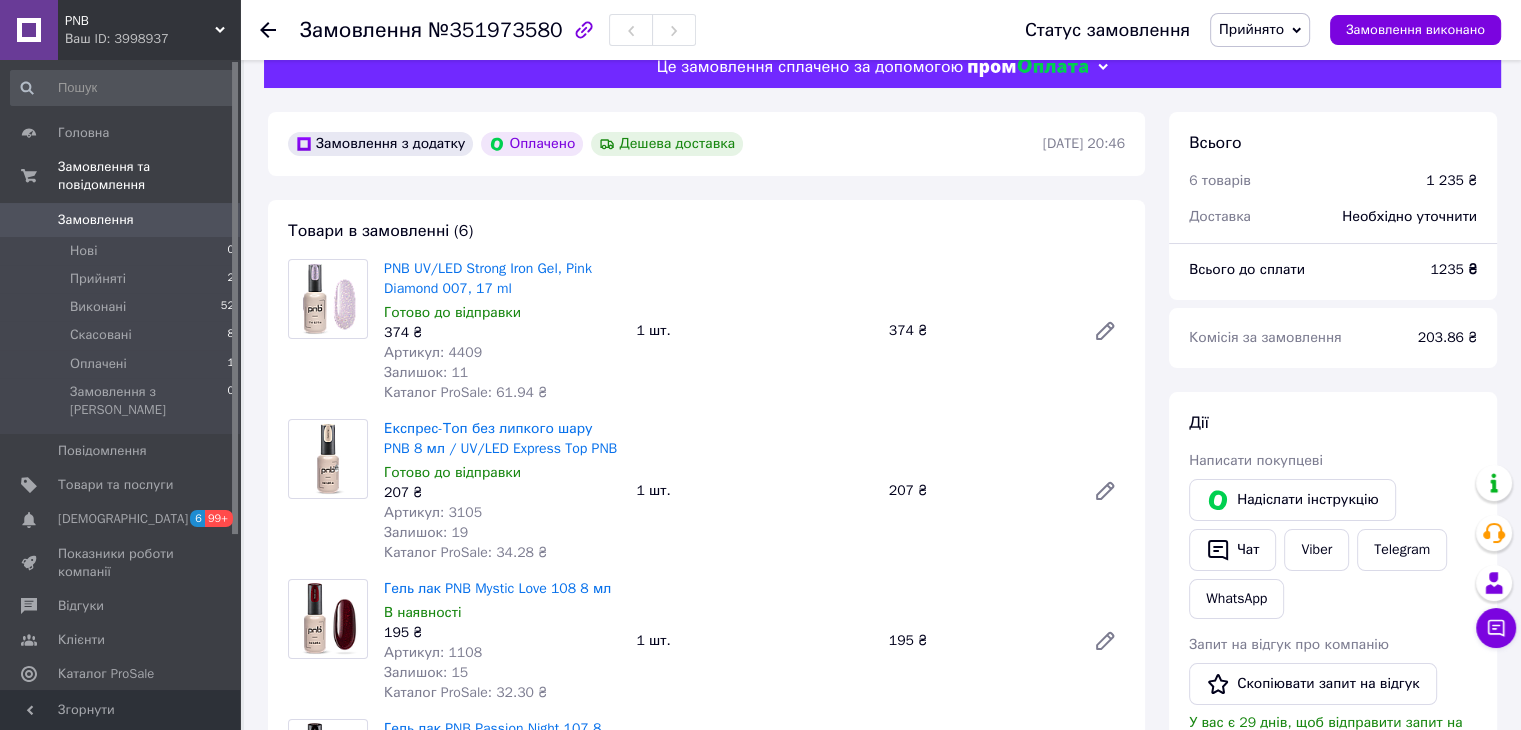 scroll, scrollTop: 0, scrollLeft: 0, axis: both 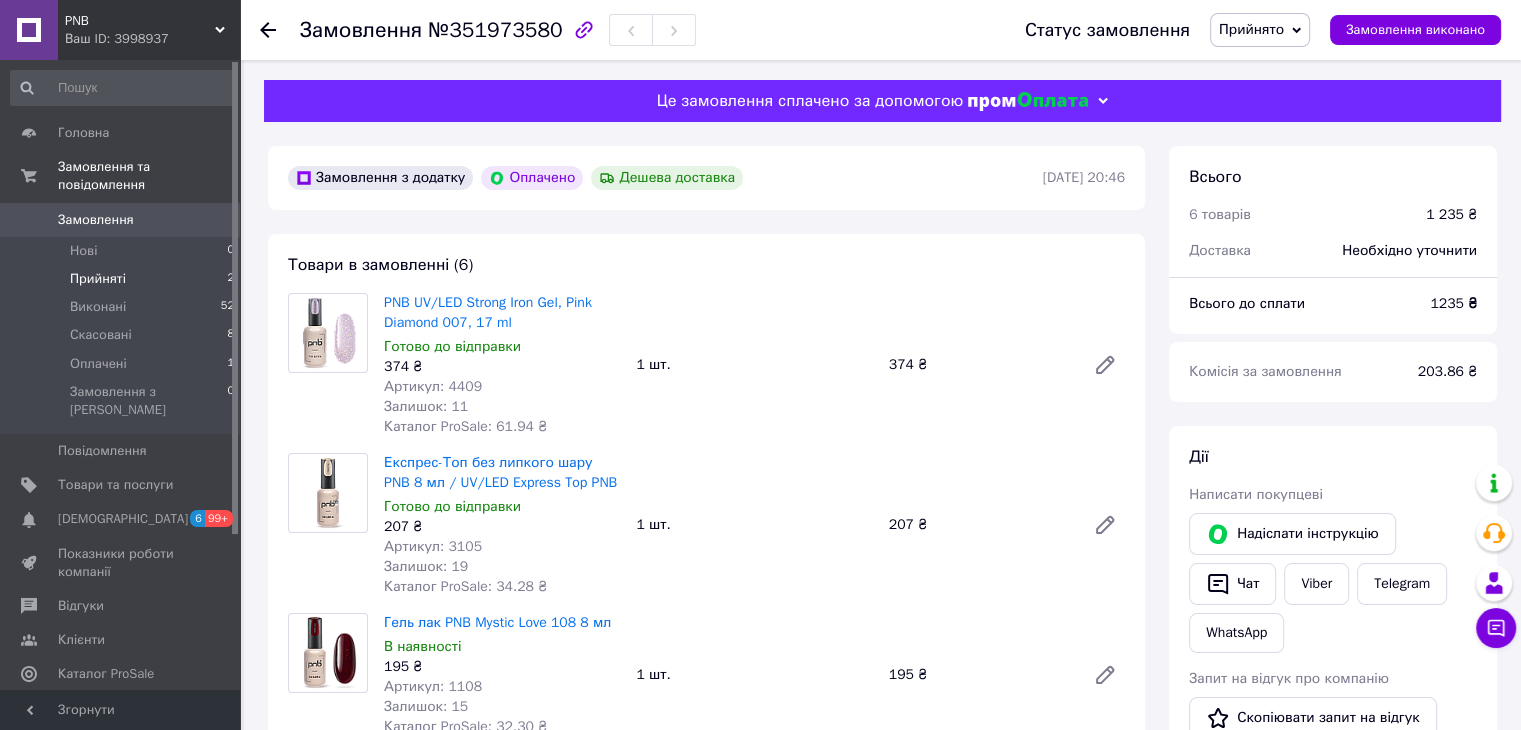 click on "Прийняті" at bounding box center (98, 279) 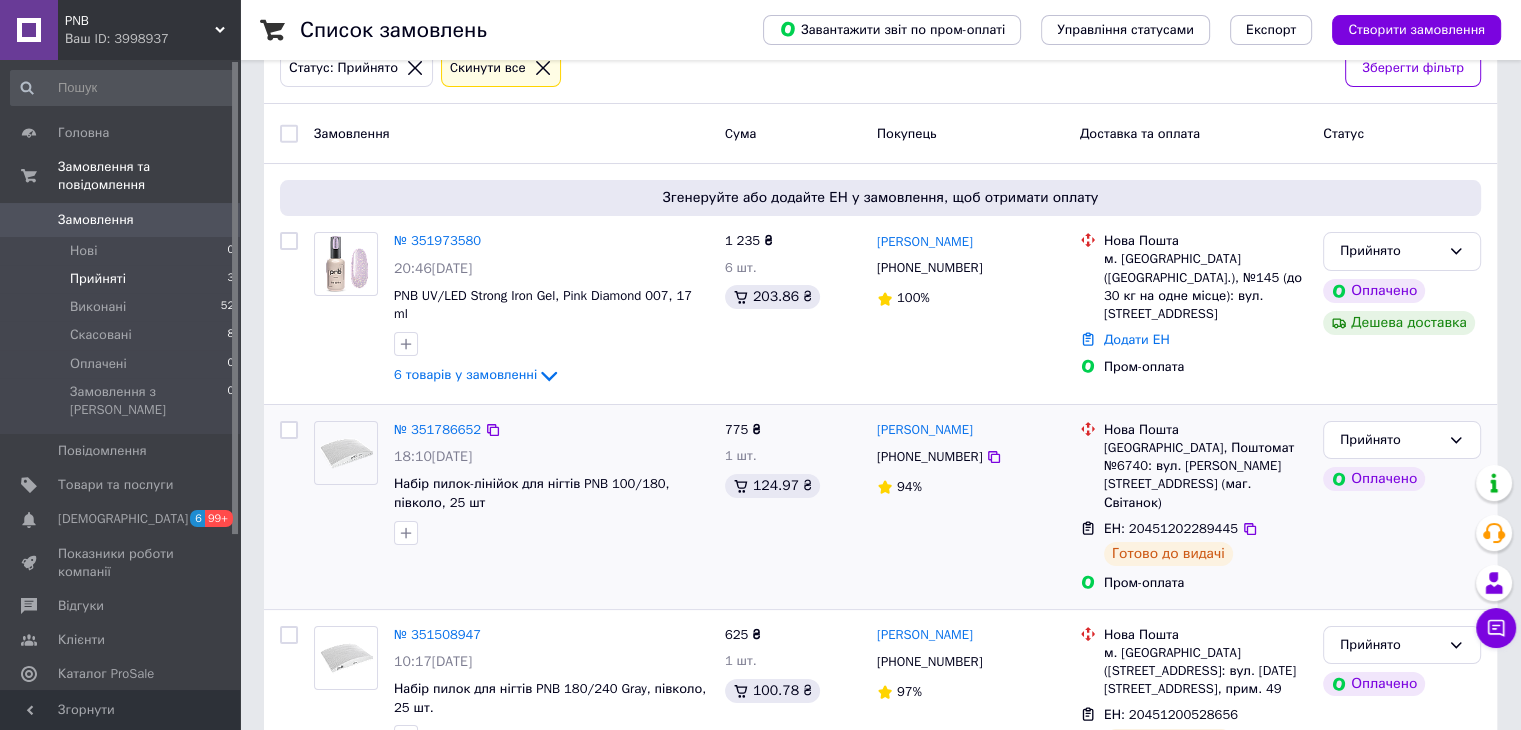 scroll, scrollTop: 74, scrollLeft: 0, axis: vertical 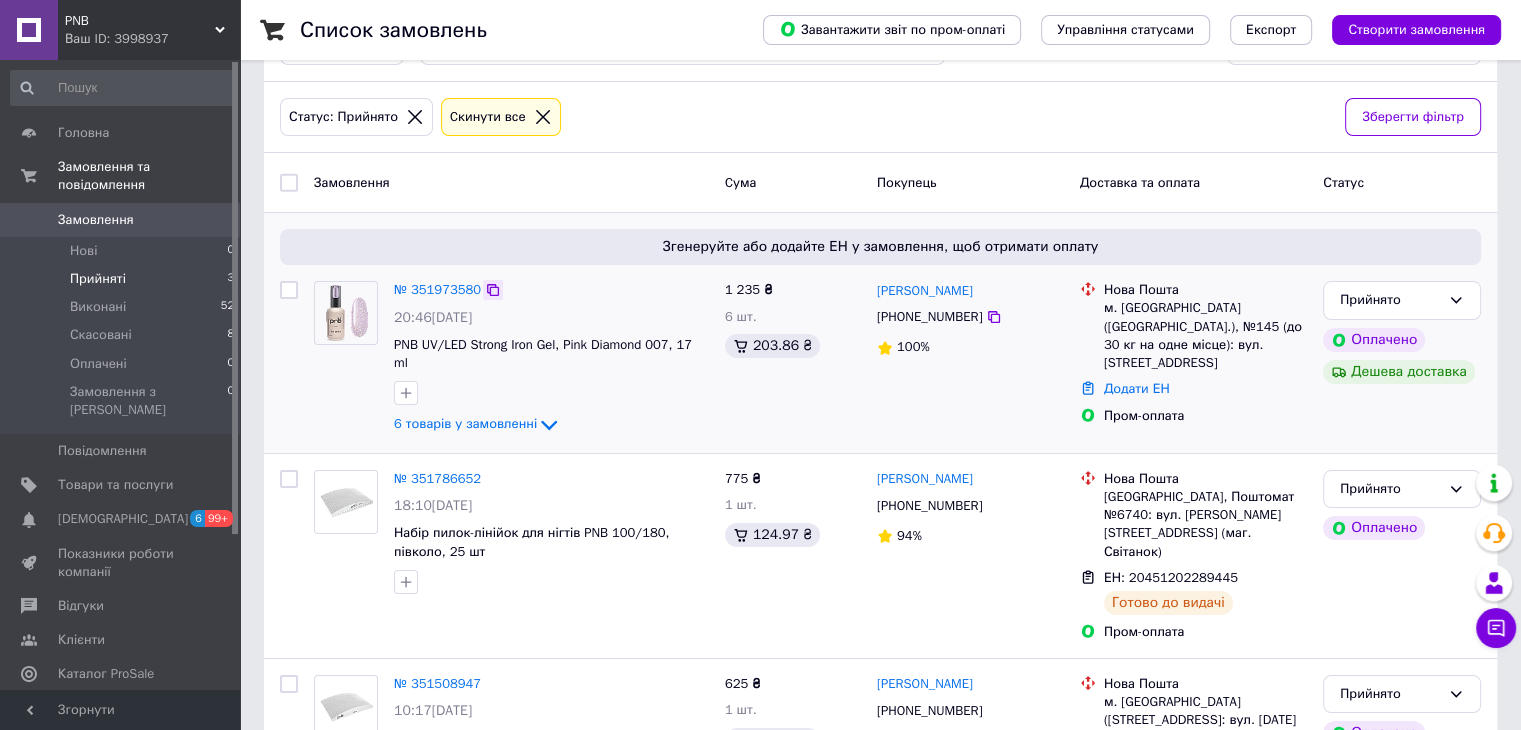 click 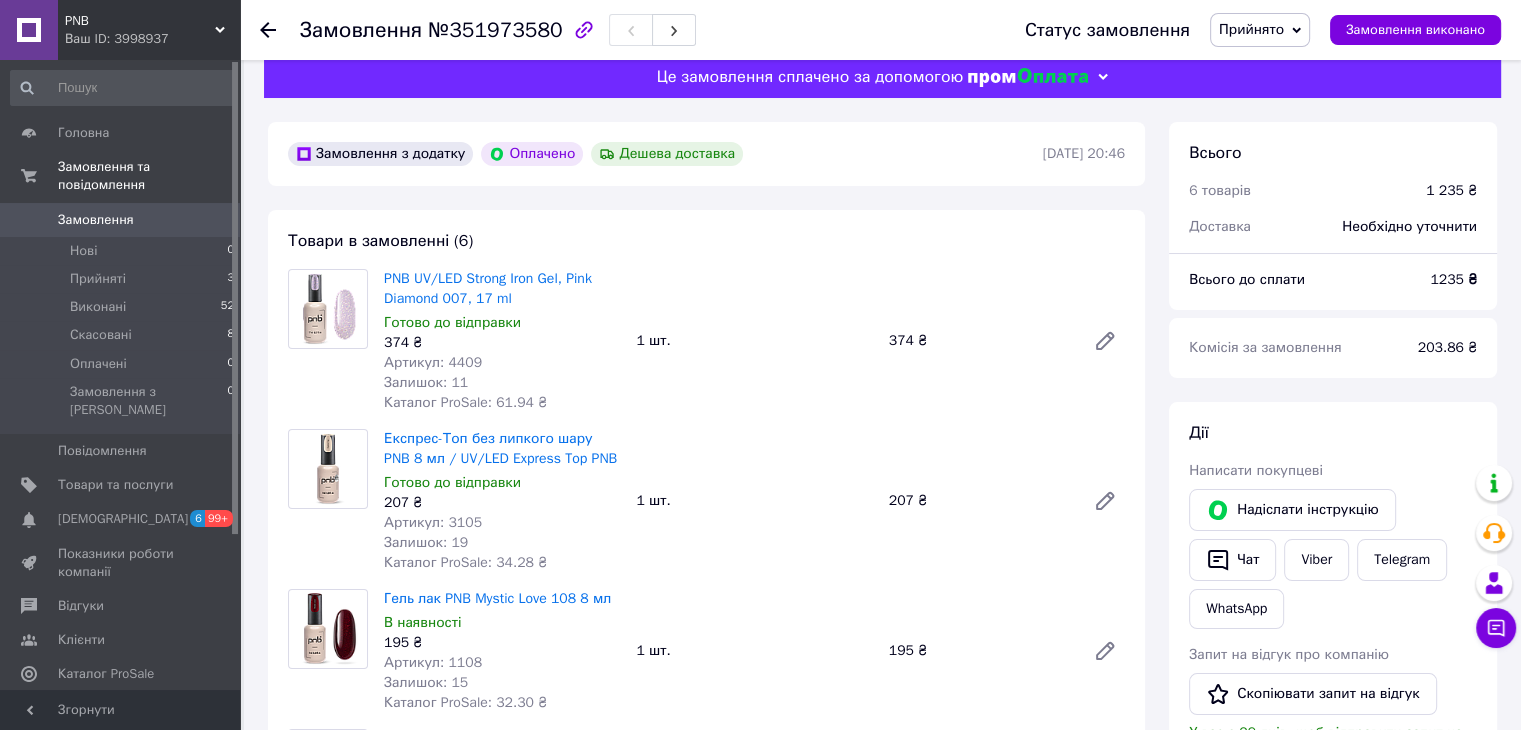 scroll, scrollTop: 0, scrollLeft: 0, axis: both 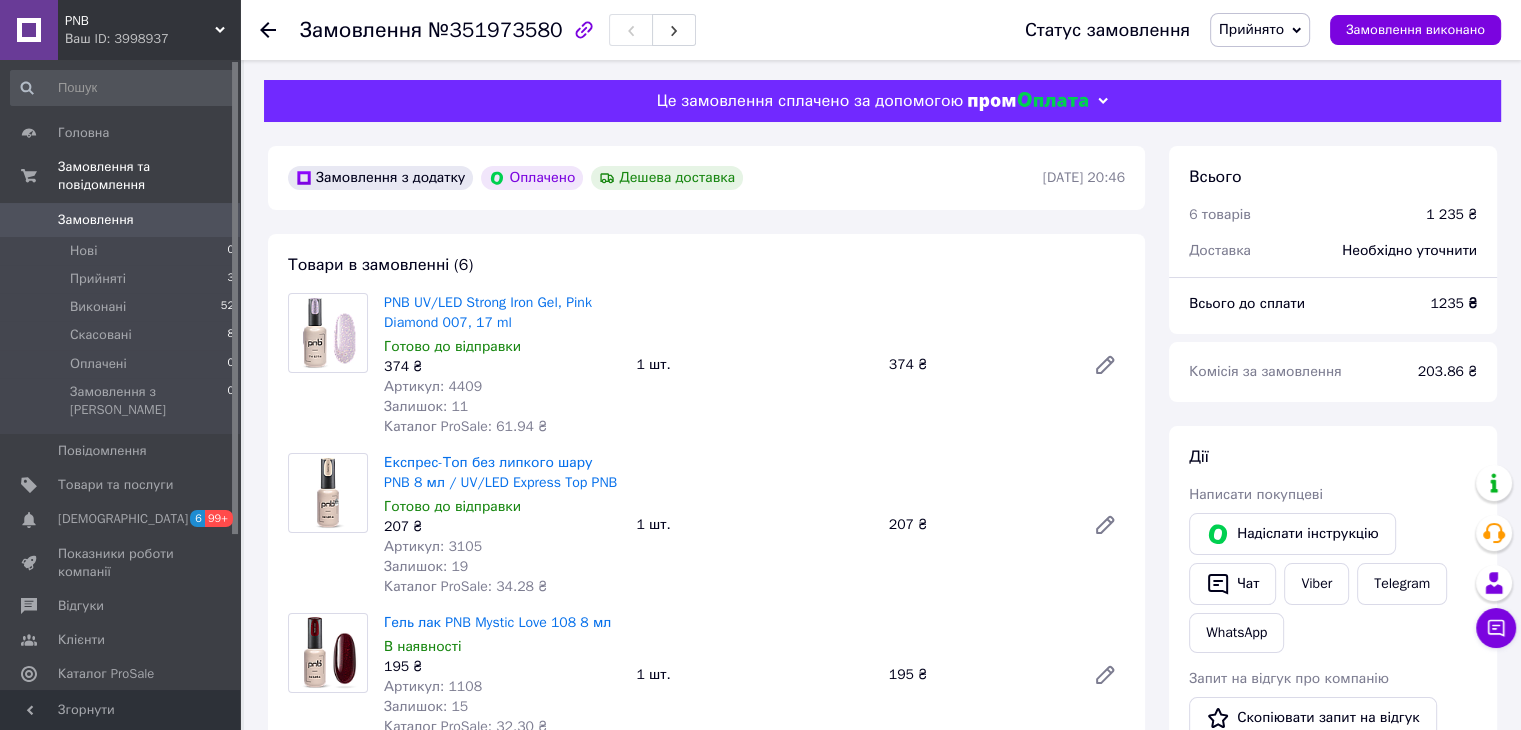 click on "Артикул: 4409" at bounding box center (433, 386) 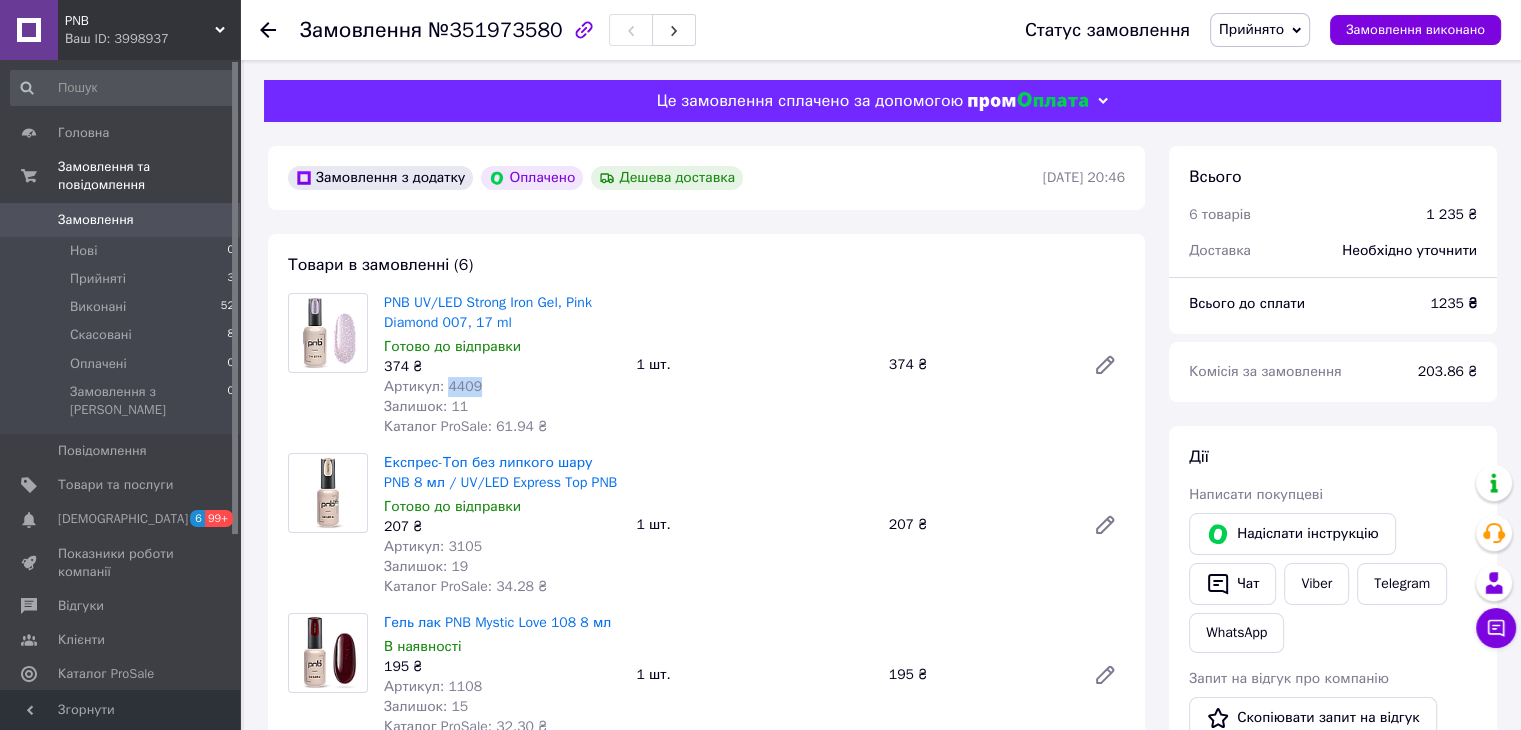 click on "Артикул: 4409" at bounding box center (433, 386) 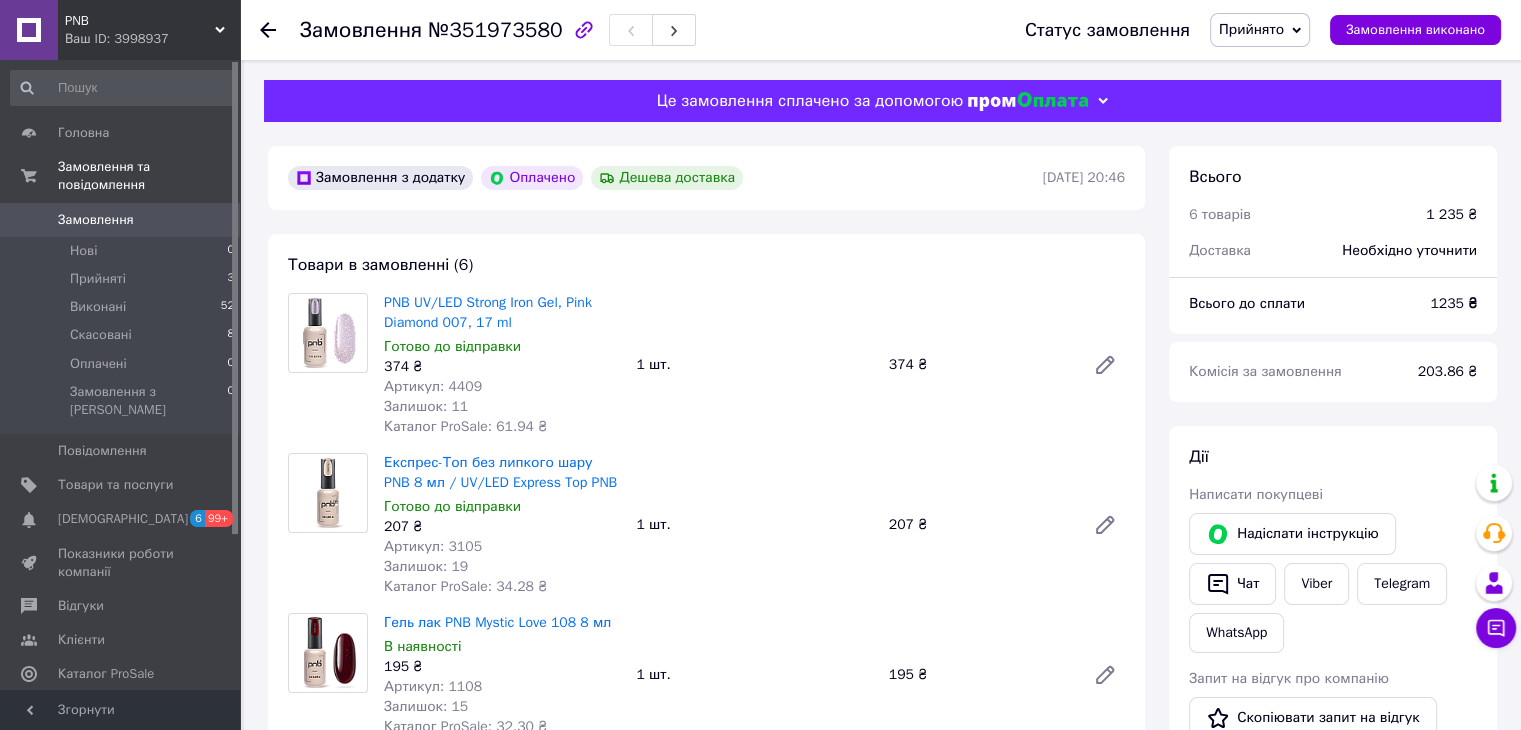 click on "Артикул: 3105" at bounding box center (433, 546) 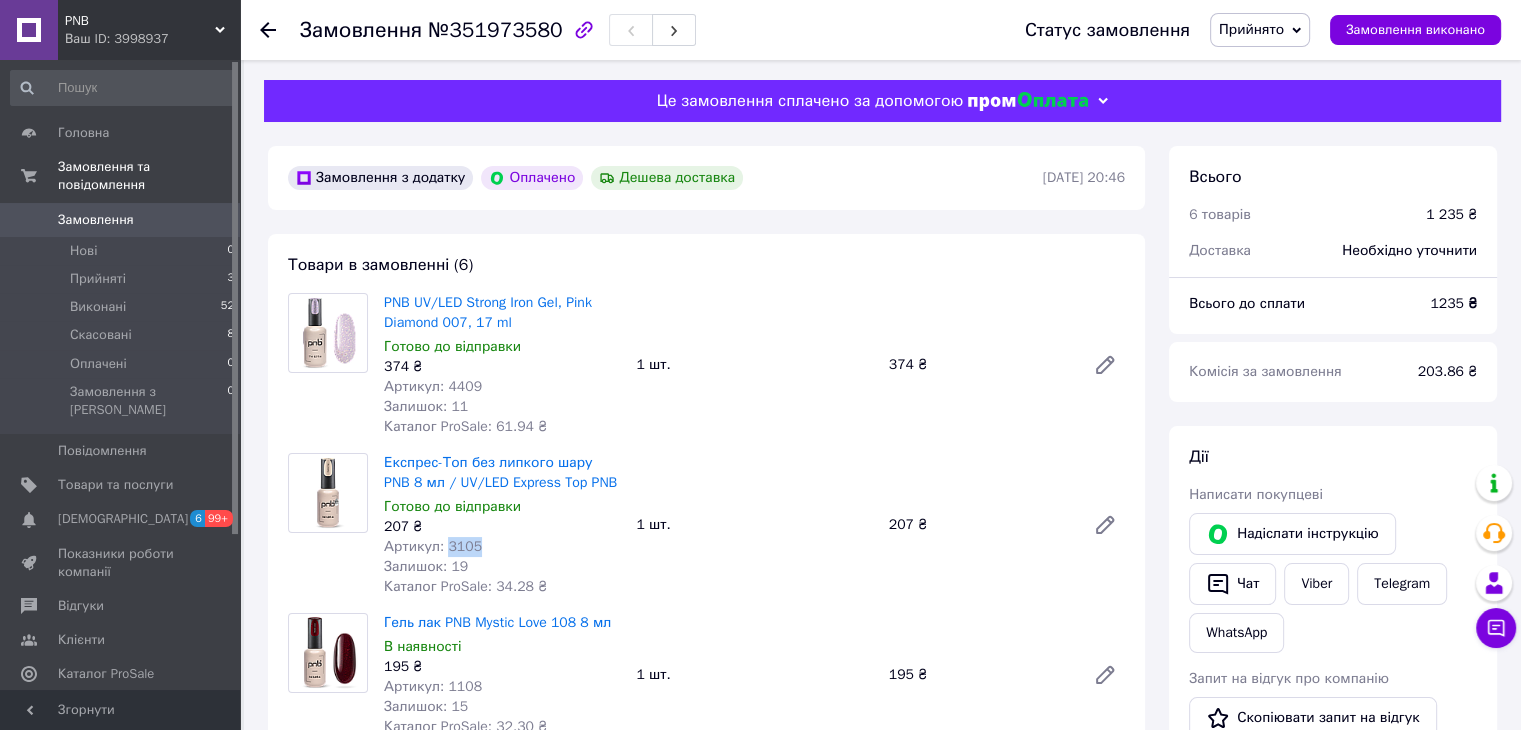 click on "Артикул: 3105" at bounding box center [433, 546] 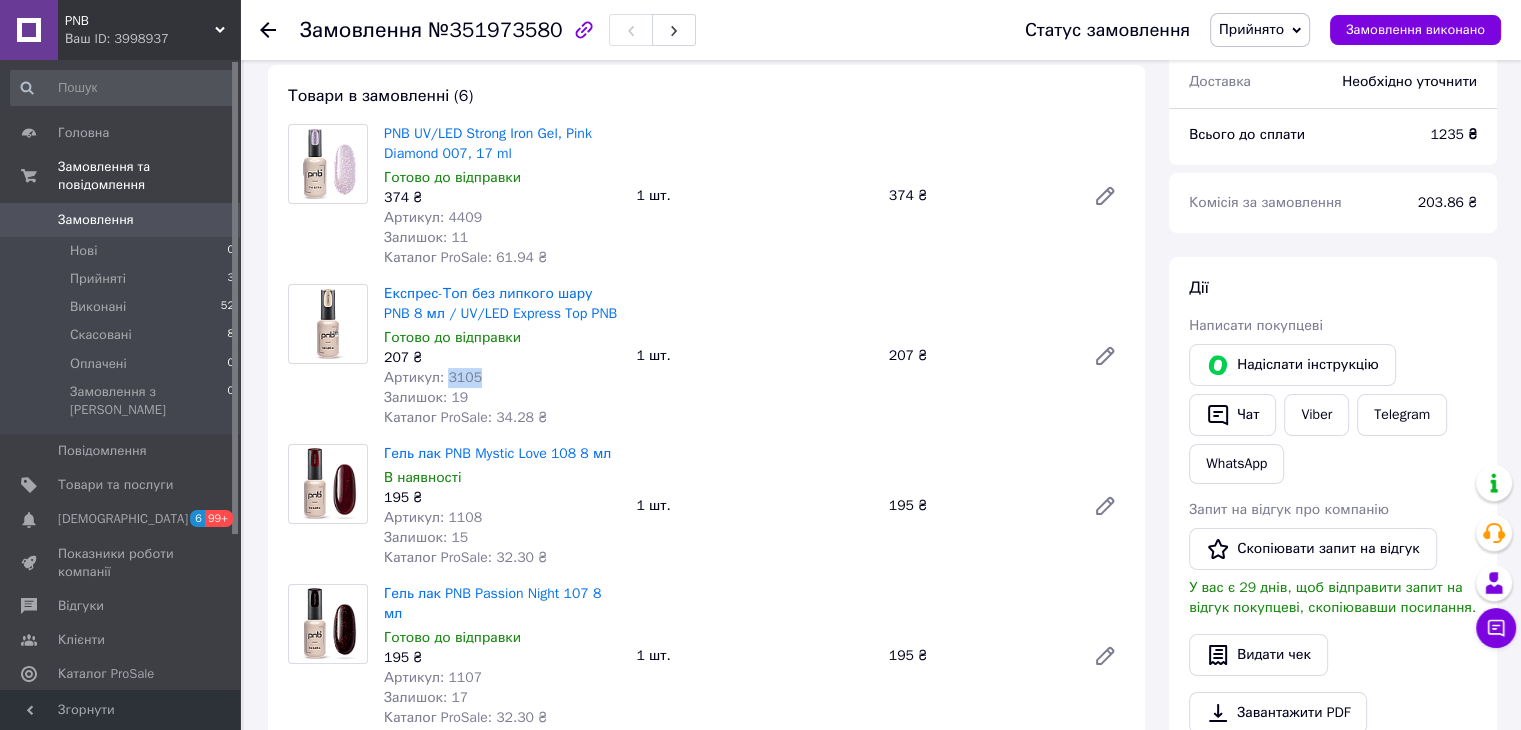 scroll, scrollTop: 200, scrollLeft: 0, axis: vertical 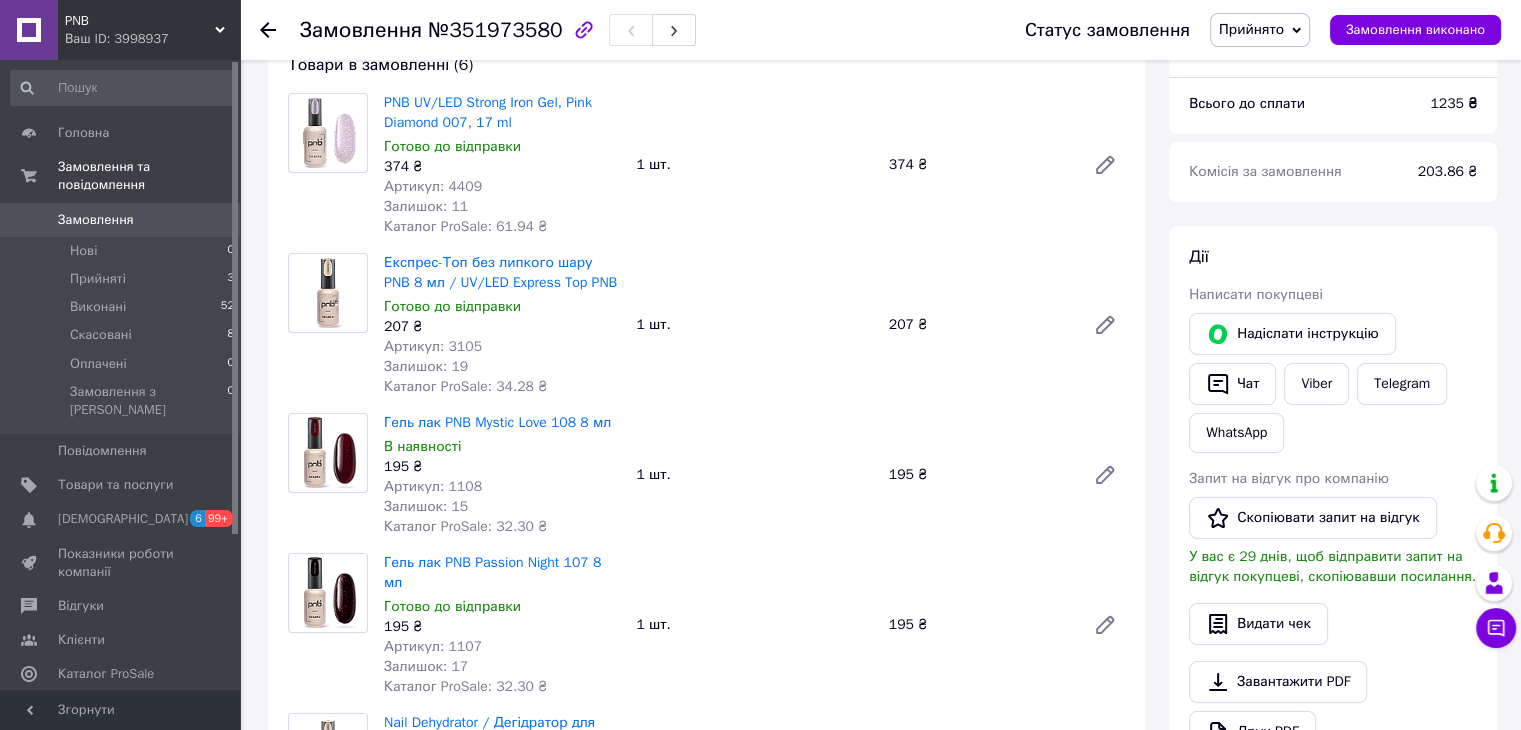 click on "Артикул: 1108" at bounding box center [433, 486] 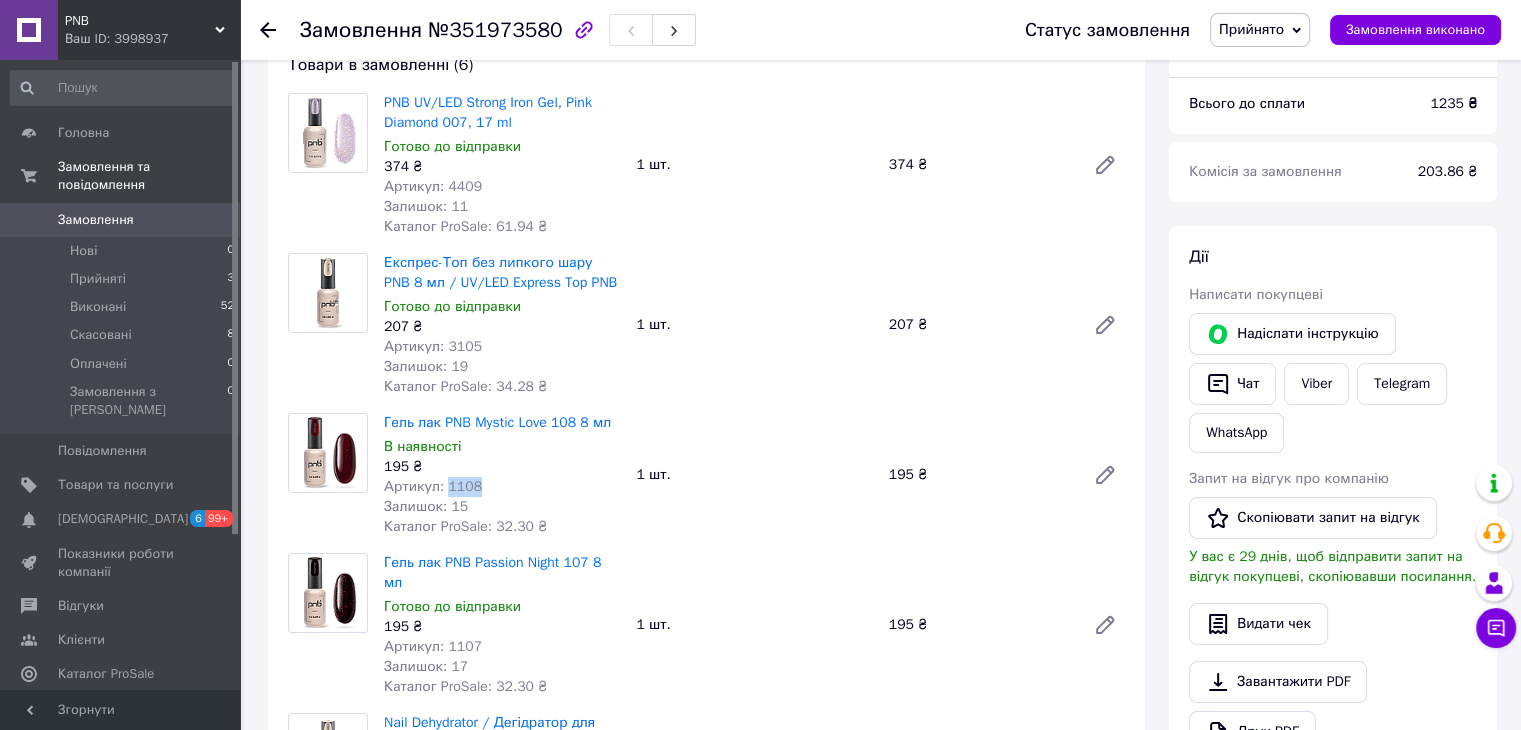 click on "Артикул: 1108" at bounding box center (433, 486) 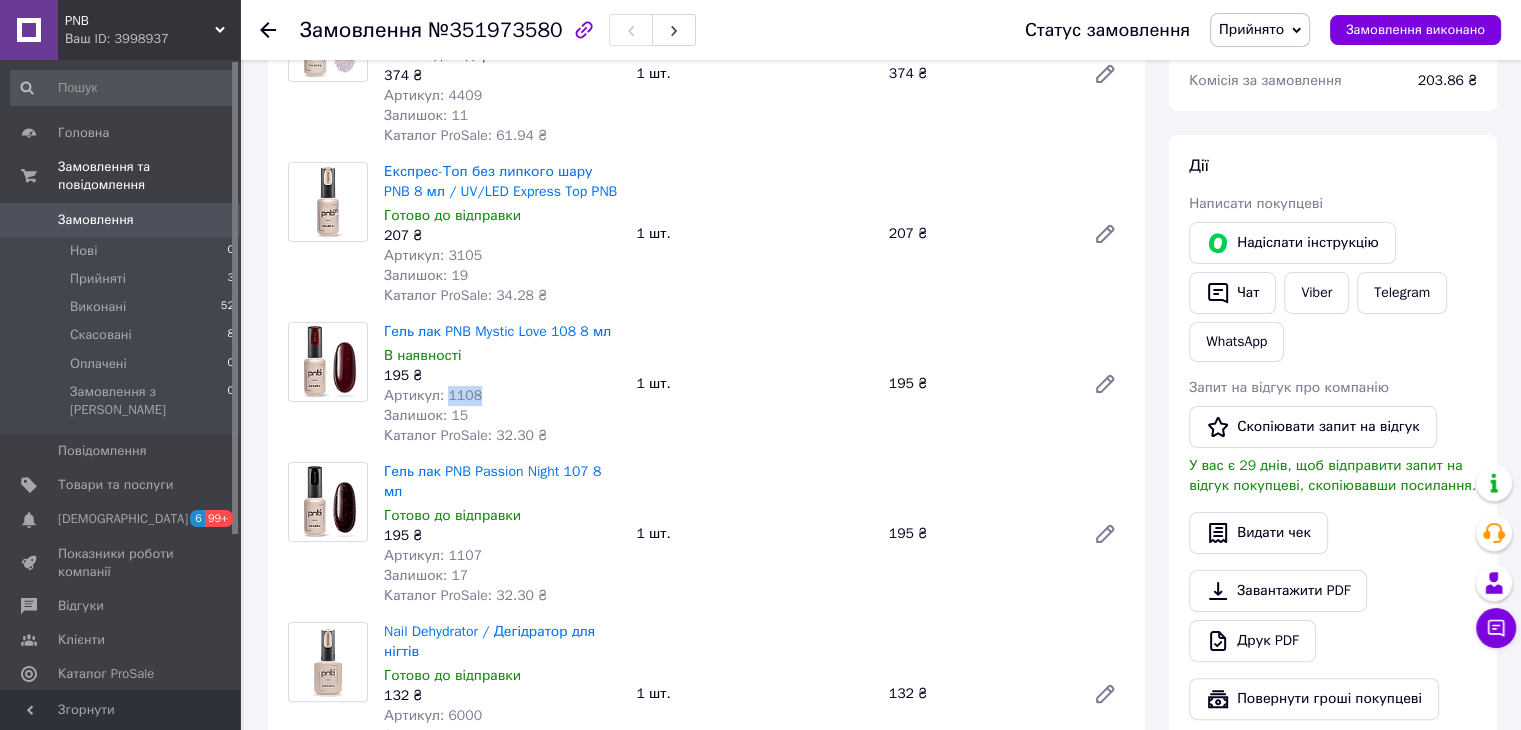 scroll, scrollTop: 300, scrollLeft: 0, axis: vertical 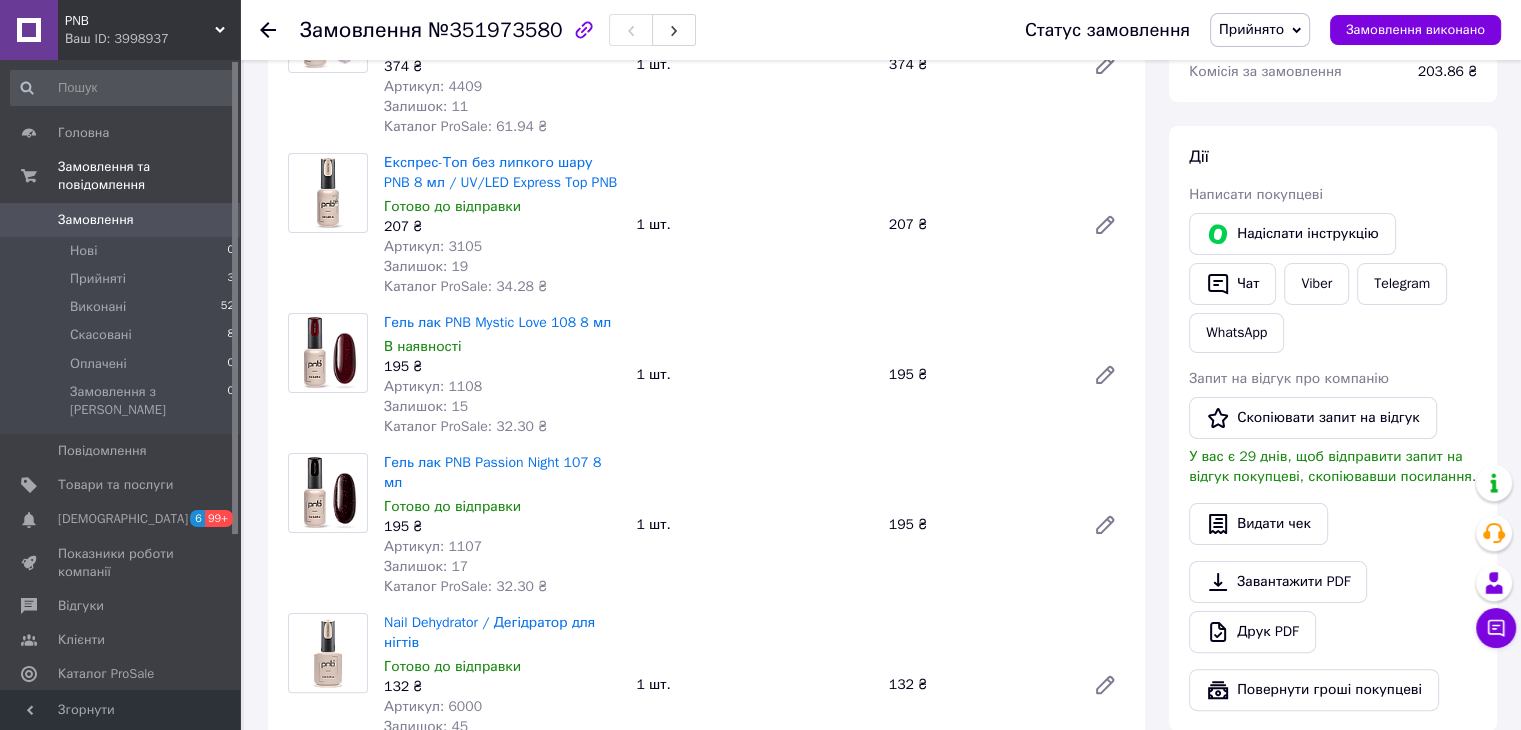click on "Артикул: 1107" at bounding box center [433, 546] 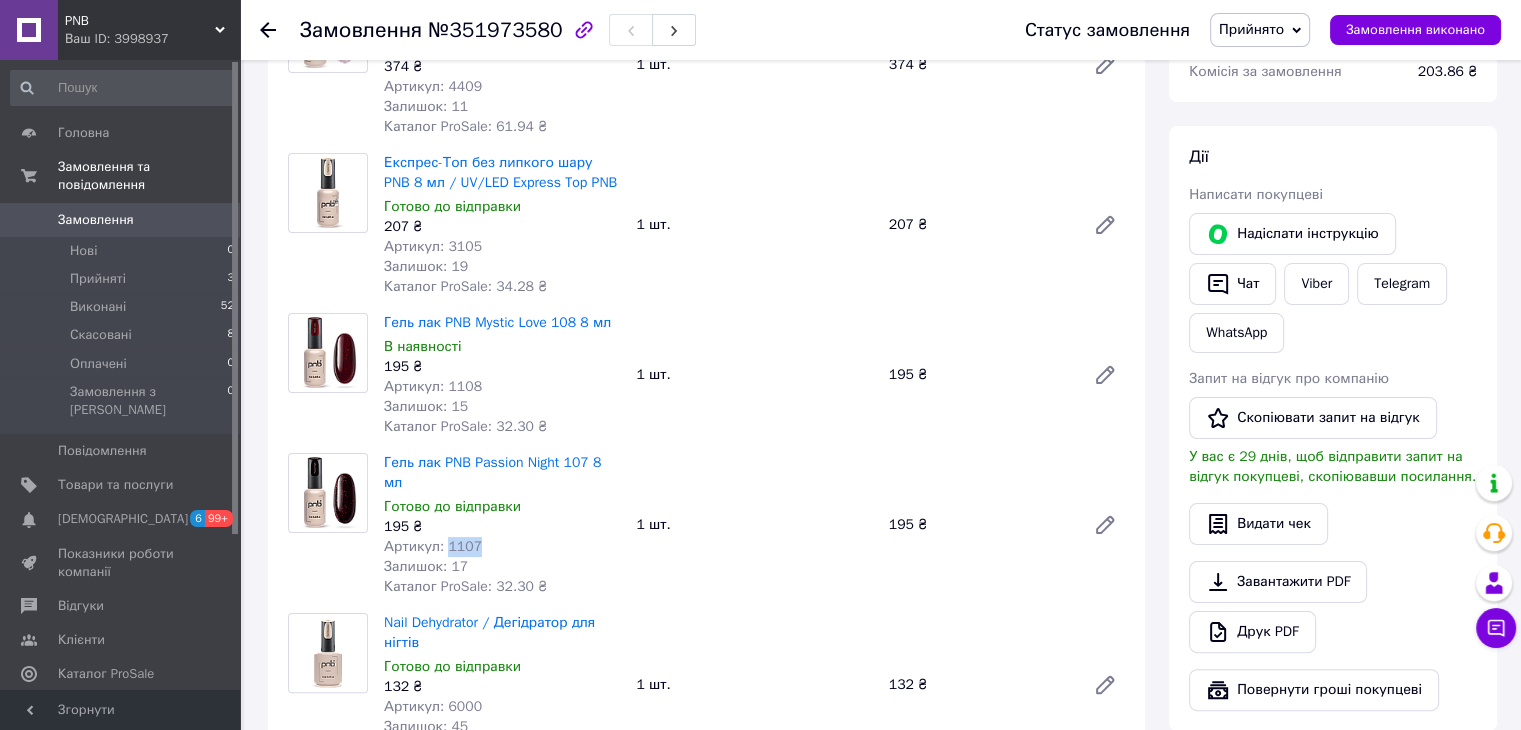 click on "Артикул: 1107" at bounding box center [433, 546] 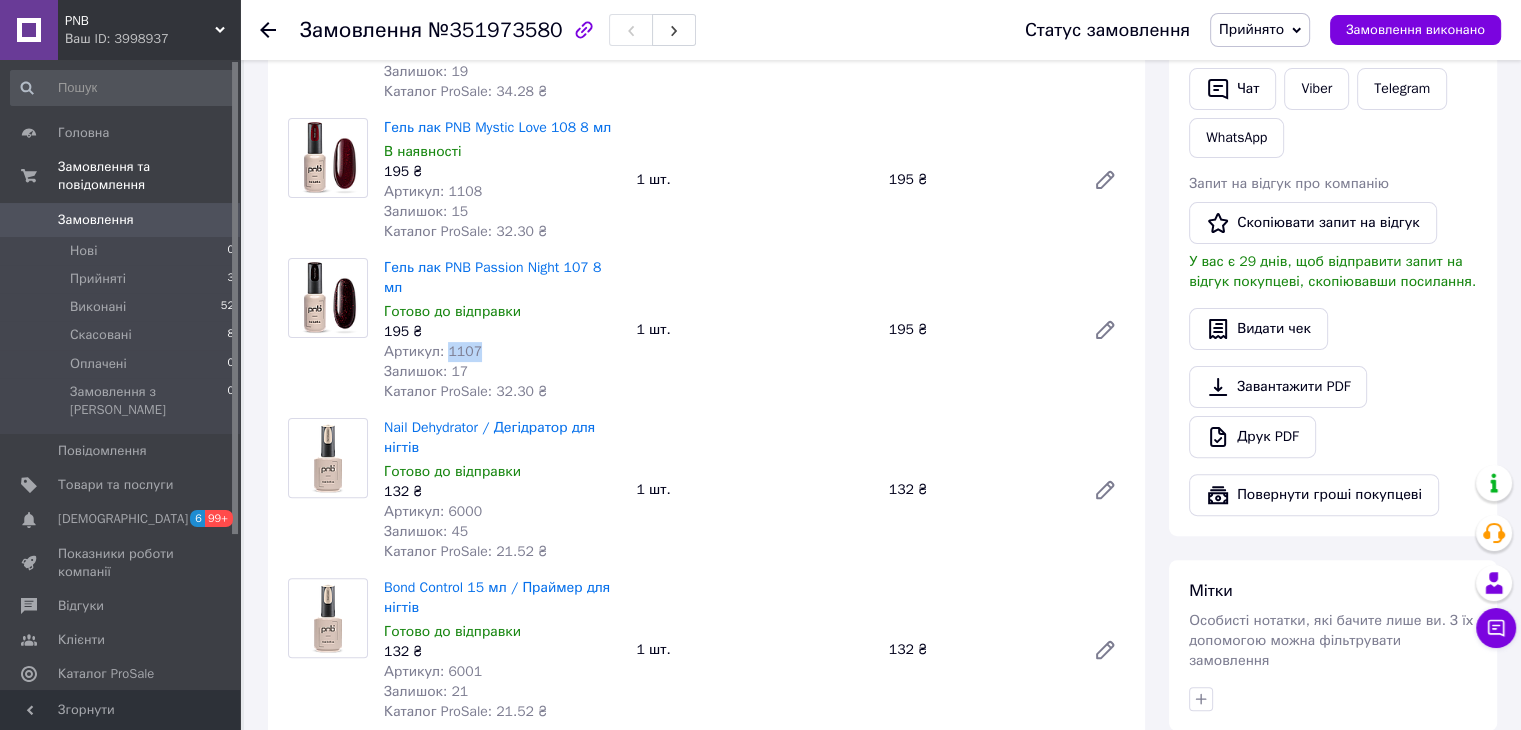 scroll, scrollTop: 500, scrollLeft: 0, axis: vertical 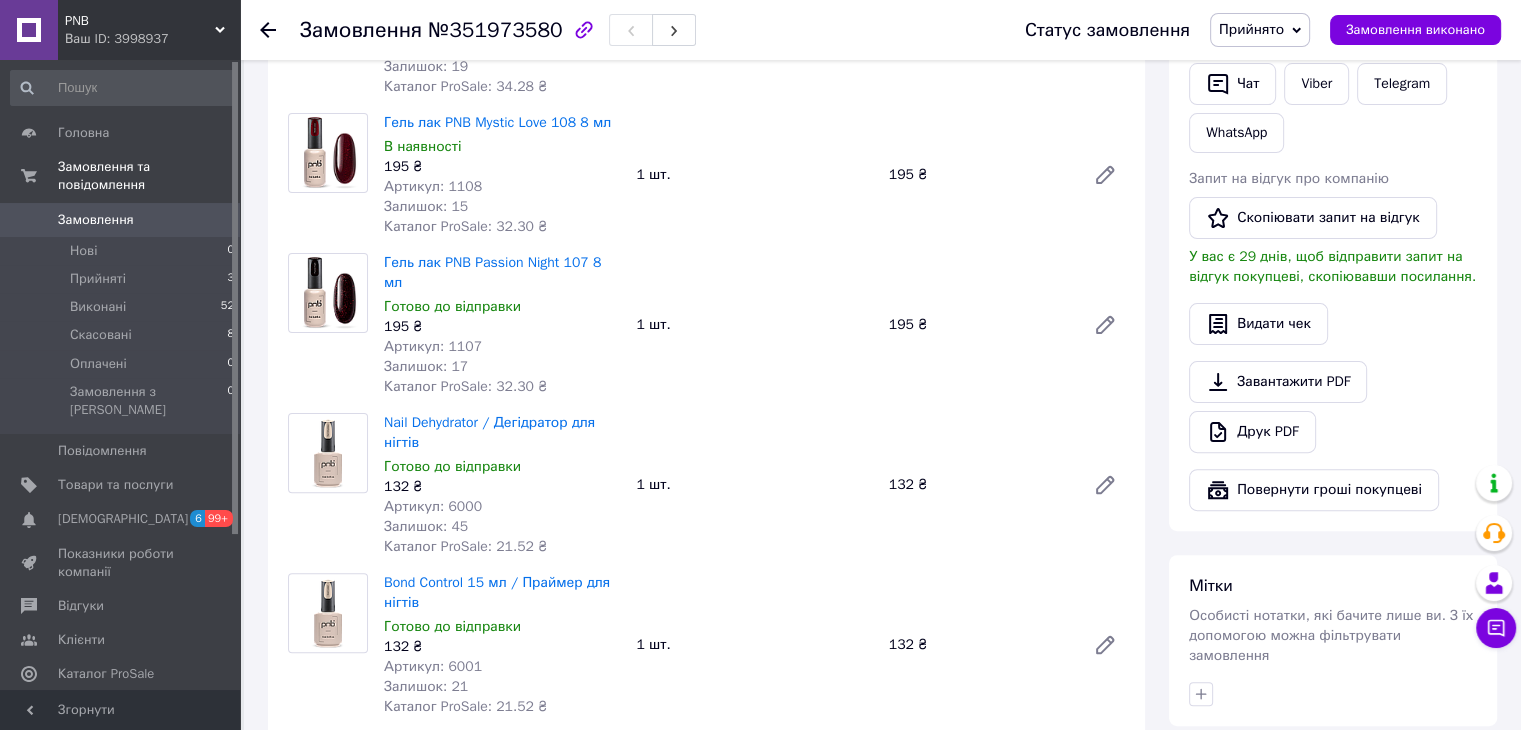 click on "Артикул: 6000" at bounding box center [433, 506] 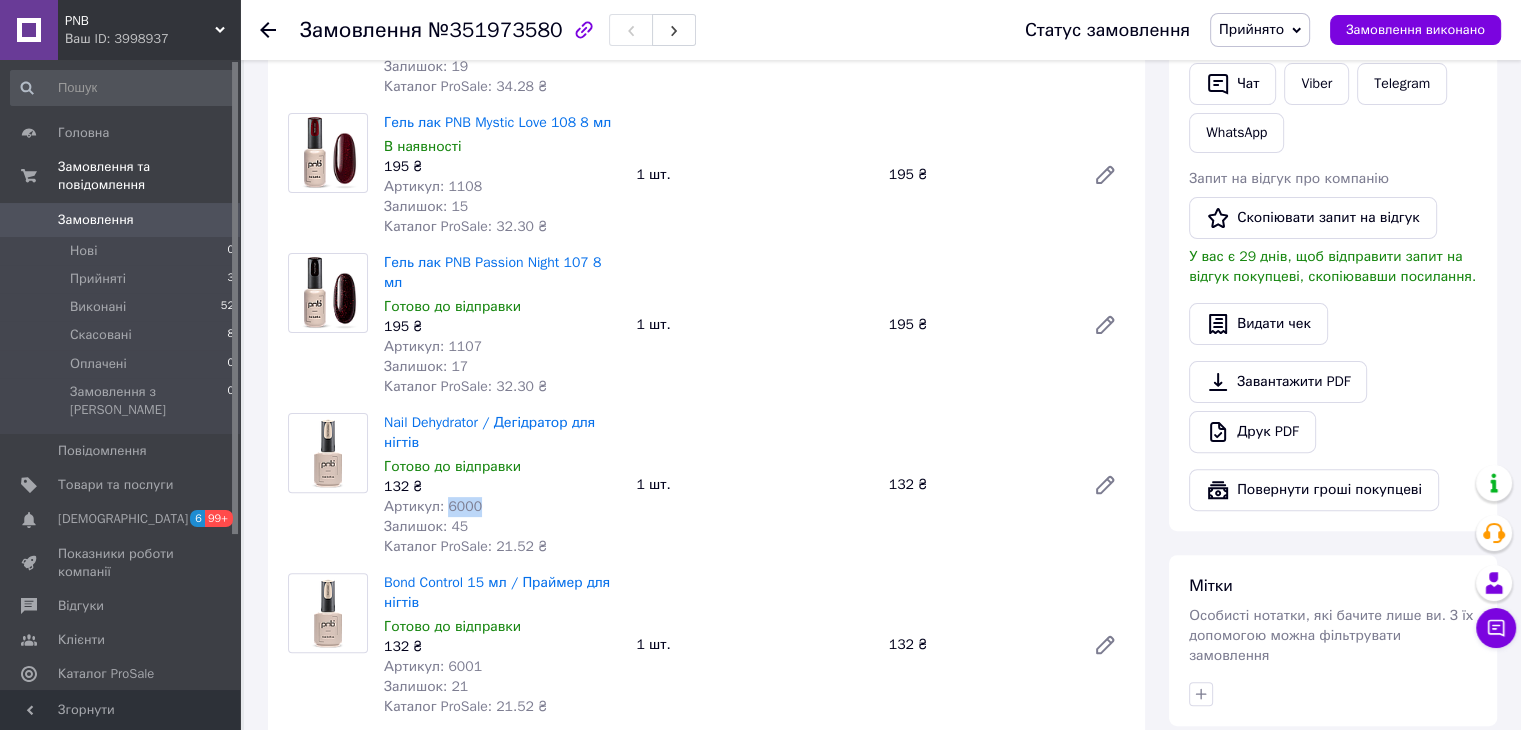 click on "Артикул: 6000" at bounding box center (433, 506) 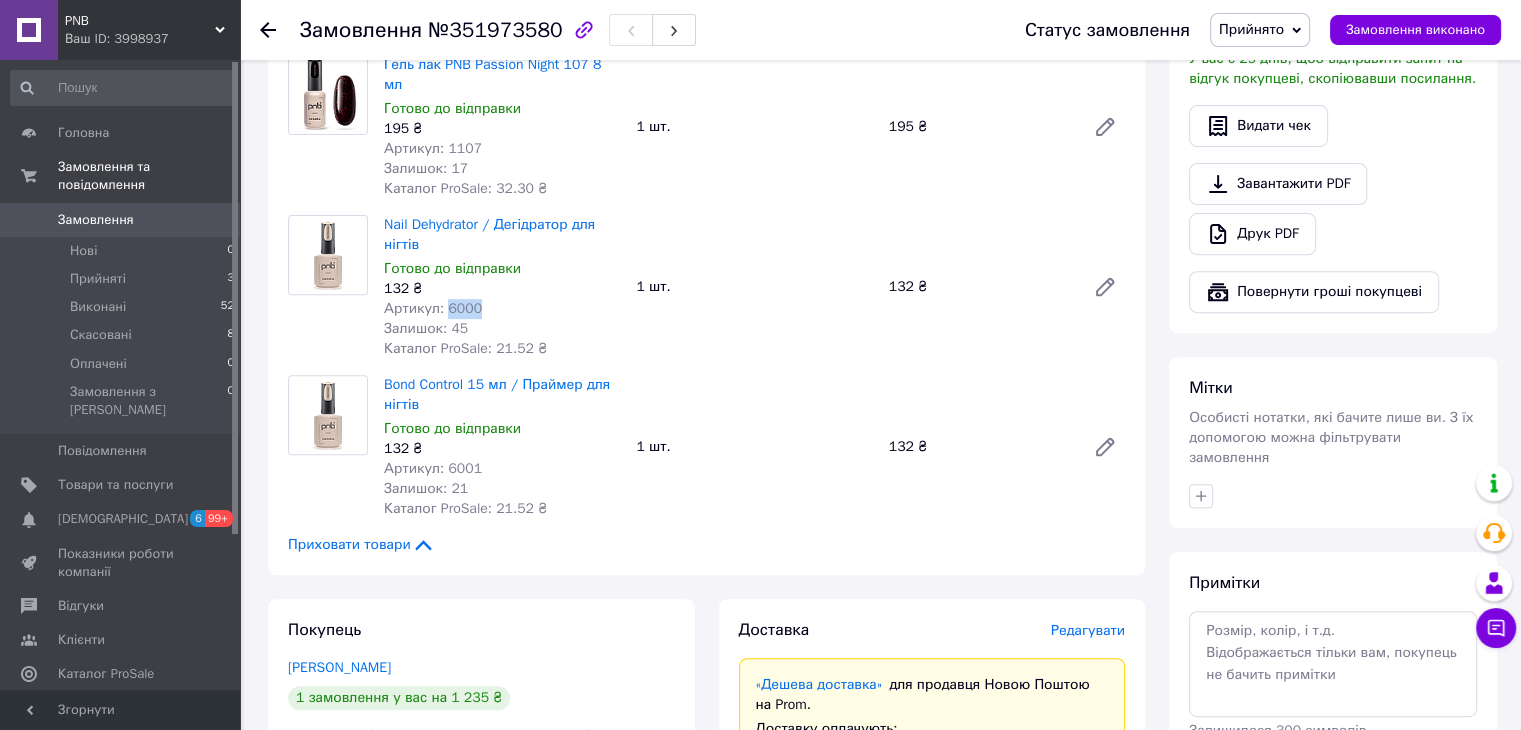 scroll, scrollTop: 700, scrollLeft: 0, axis: vertical 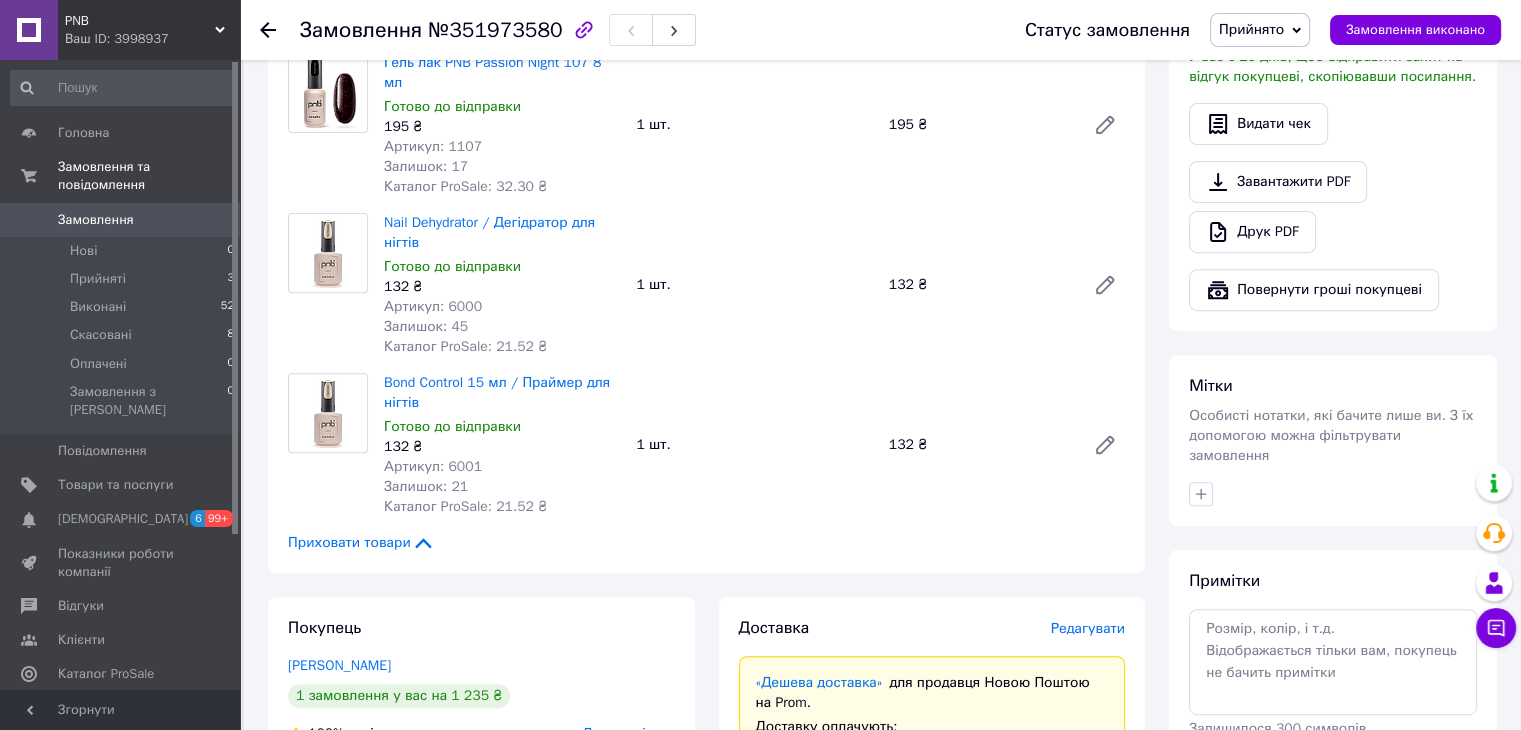 click on "Артикул: 6001" at bounding box center (433, 466) 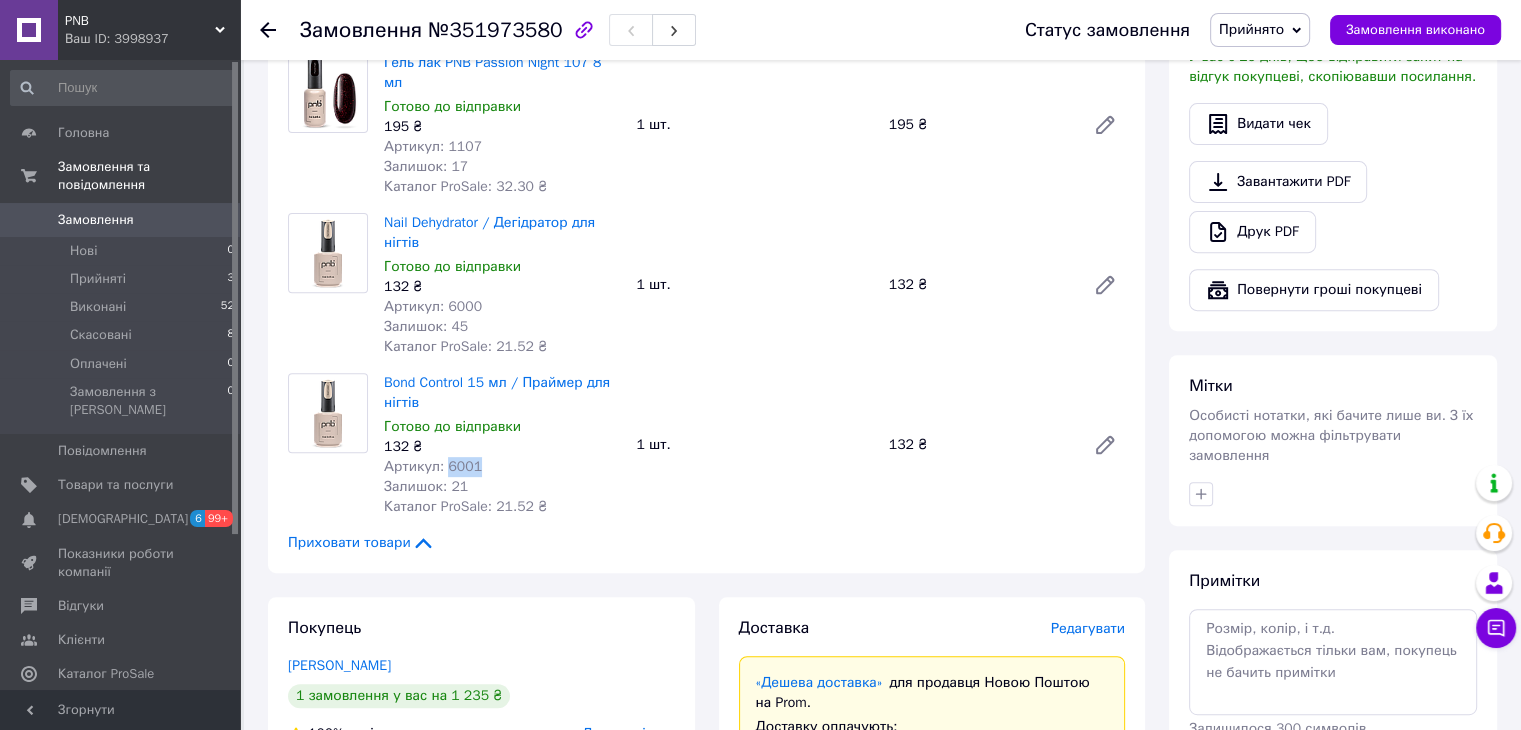 click on "Артикул: 6001" at bounding box center (433, 466) 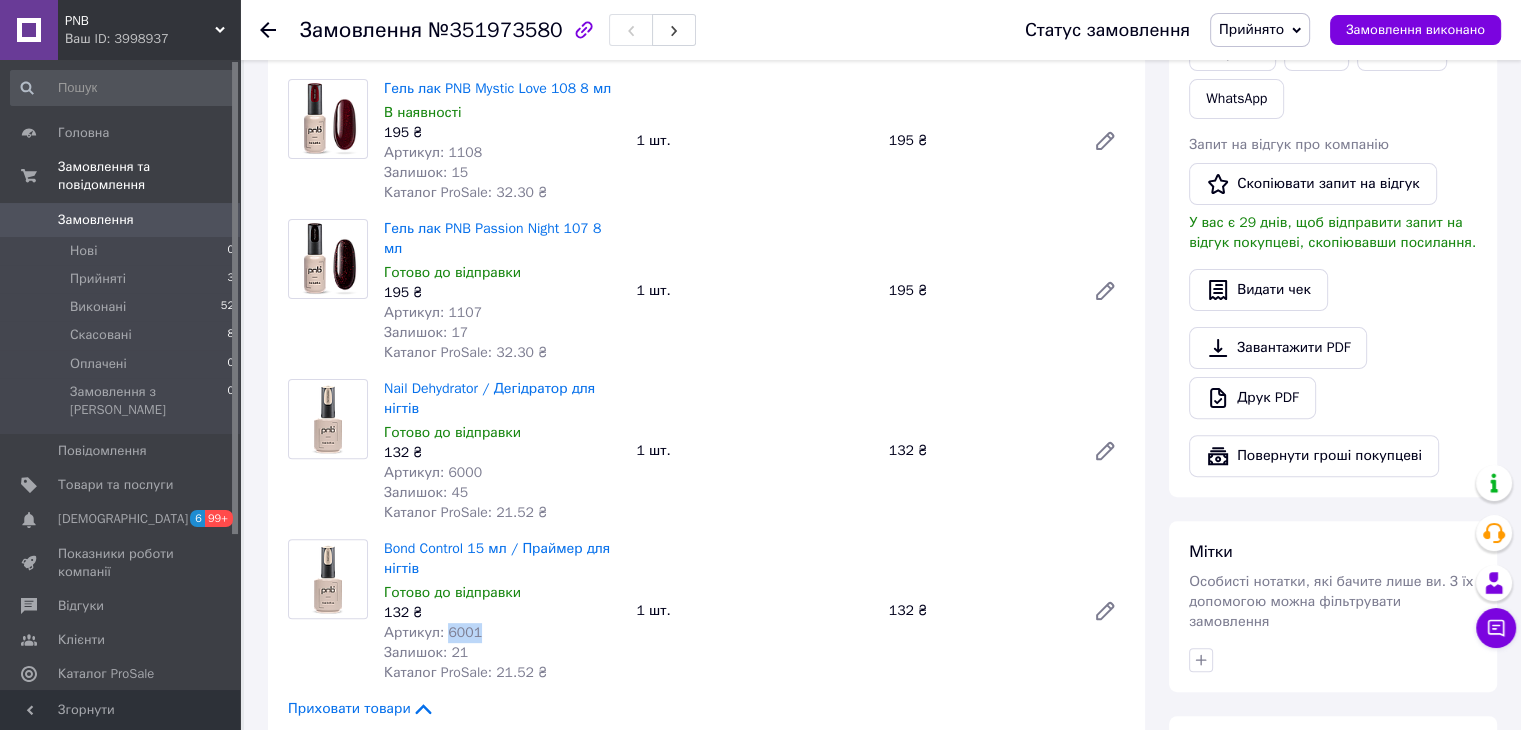 scroll, scrollTop: 500, scrollLeft: 0, axis: vertical 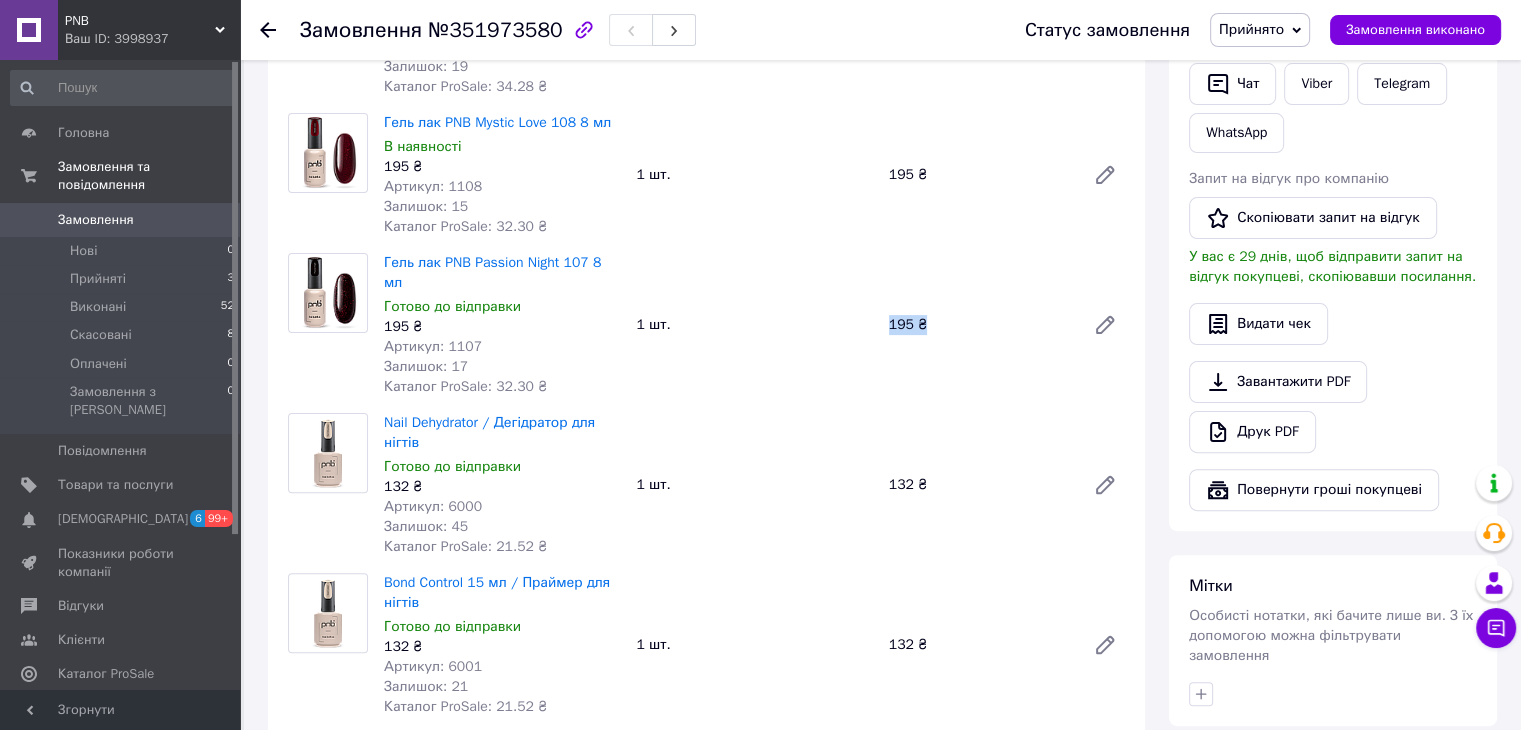 drag, startPoint x: 928, startPoint y: 315, endPoint x: 943, endPoint y: 315, distance: 15 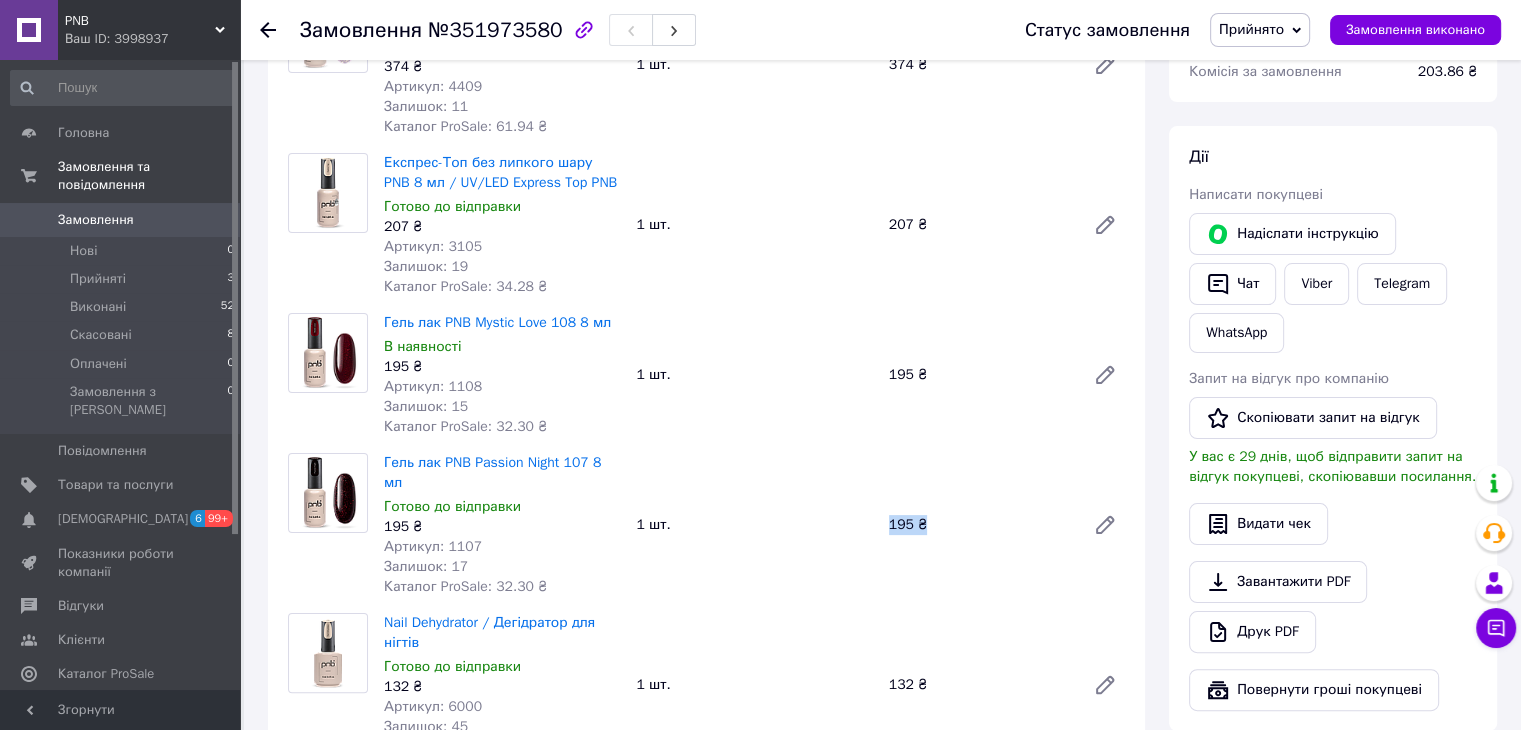 scroll, scrollTop: 200, scrollLeft: 0, axis: vertical 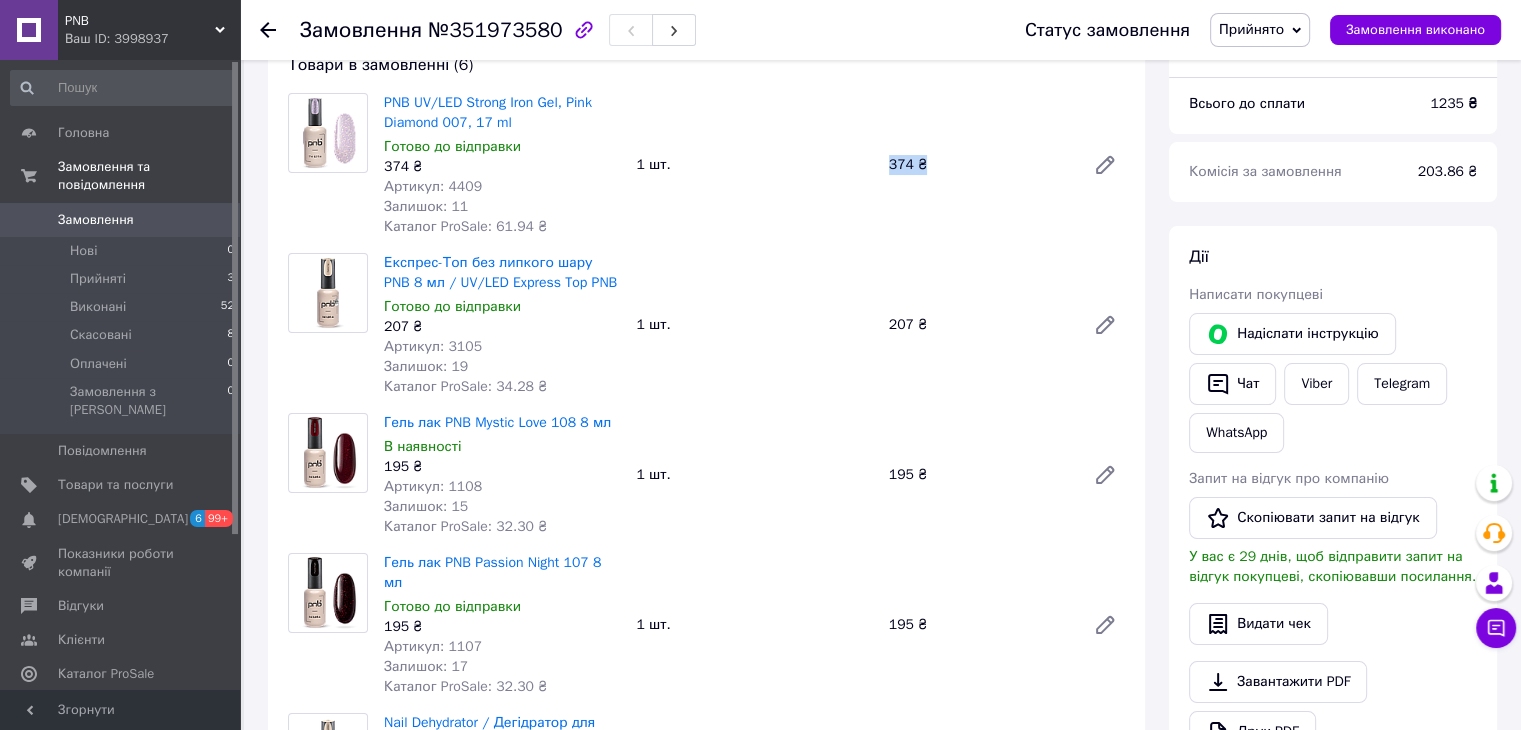 drag, startPoint x: 885, startPoint y: 161, endPoint x: 936, endPoint y: 175, distance: 52.886673 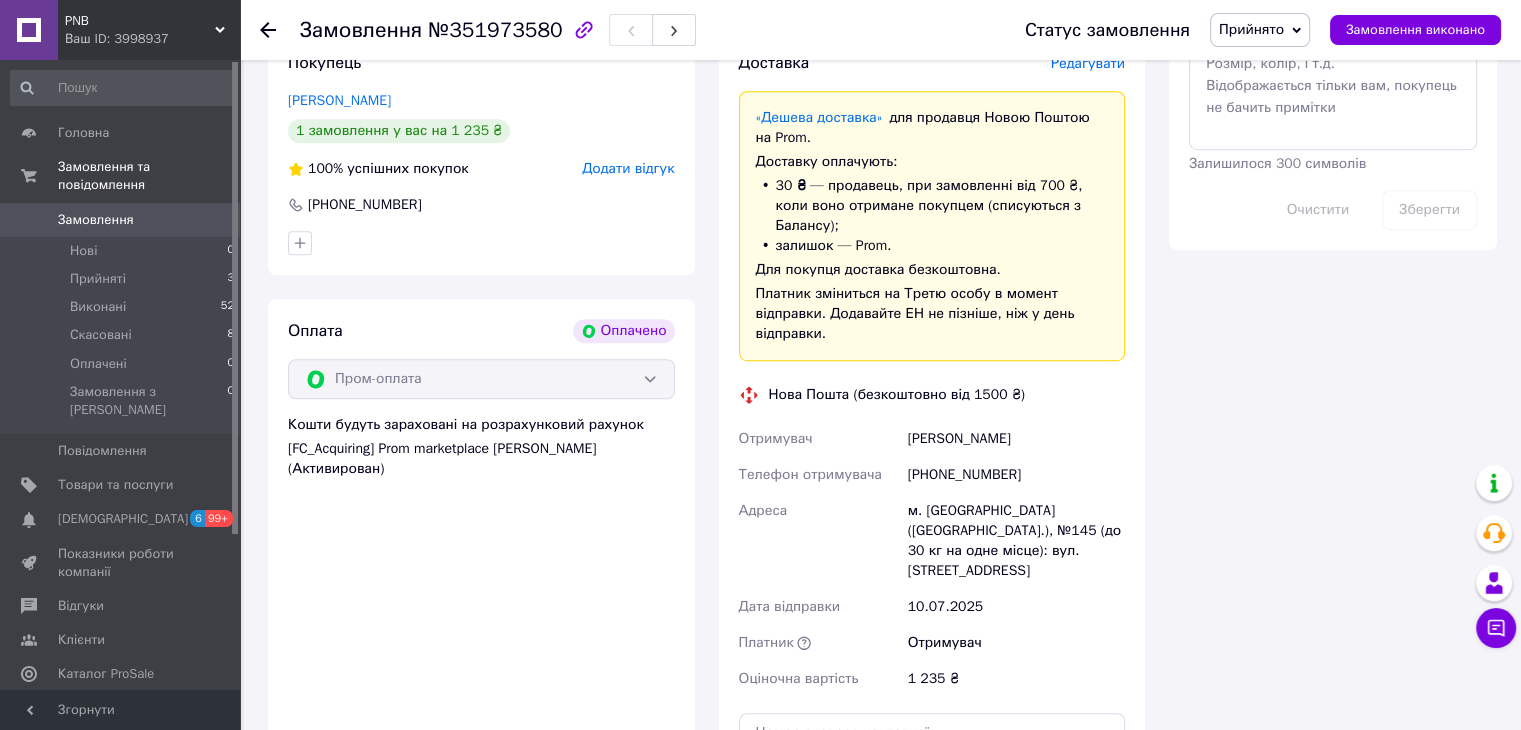 scroll, scrollTop: 1300, scrollLeft: 0, axis: vertical 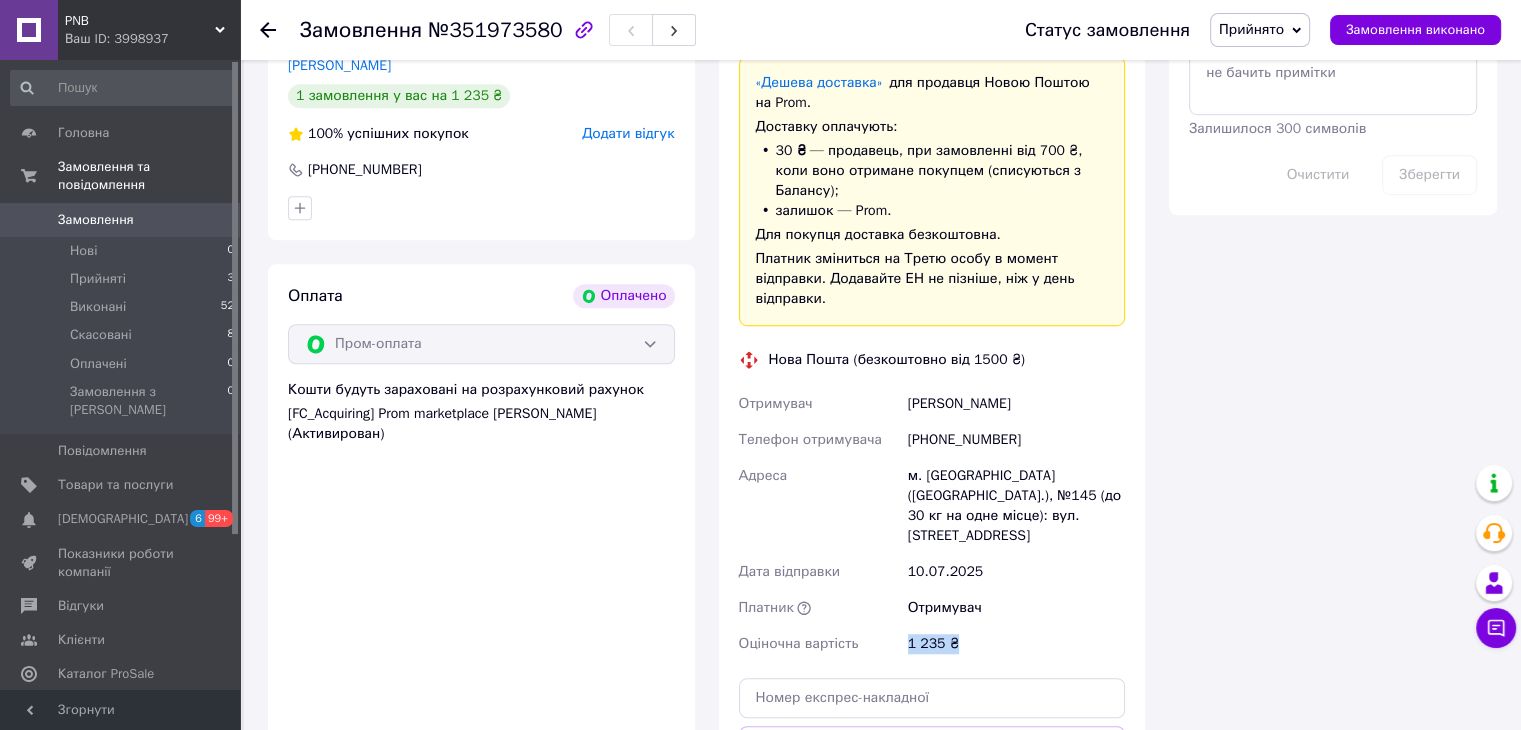 drag, startPoint x: 928, startPoint y: 587, endPoint x: 984, endPoint y: 587, distance: 56 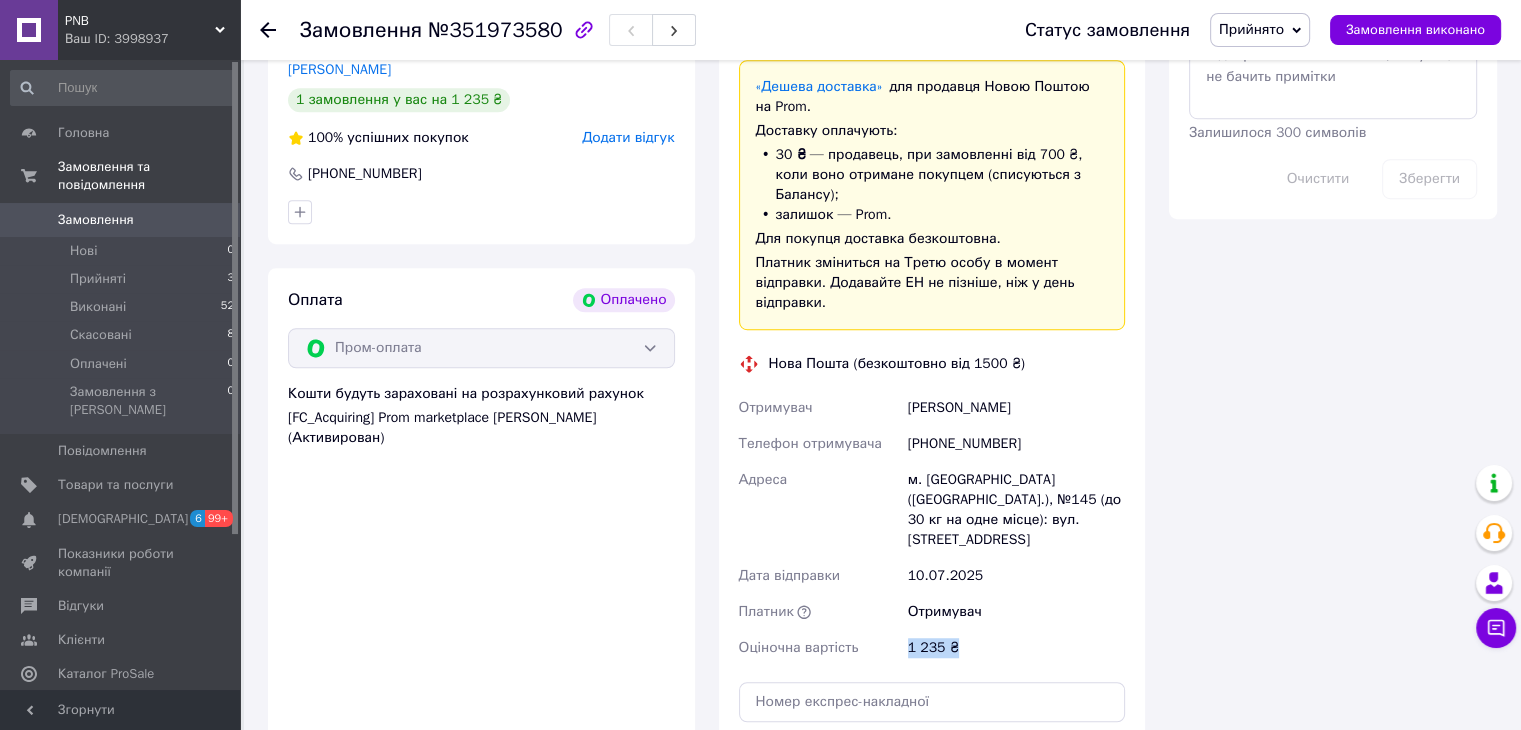 scroll, scrollTop: 1397, scrollLeft: 0, axis: vertical 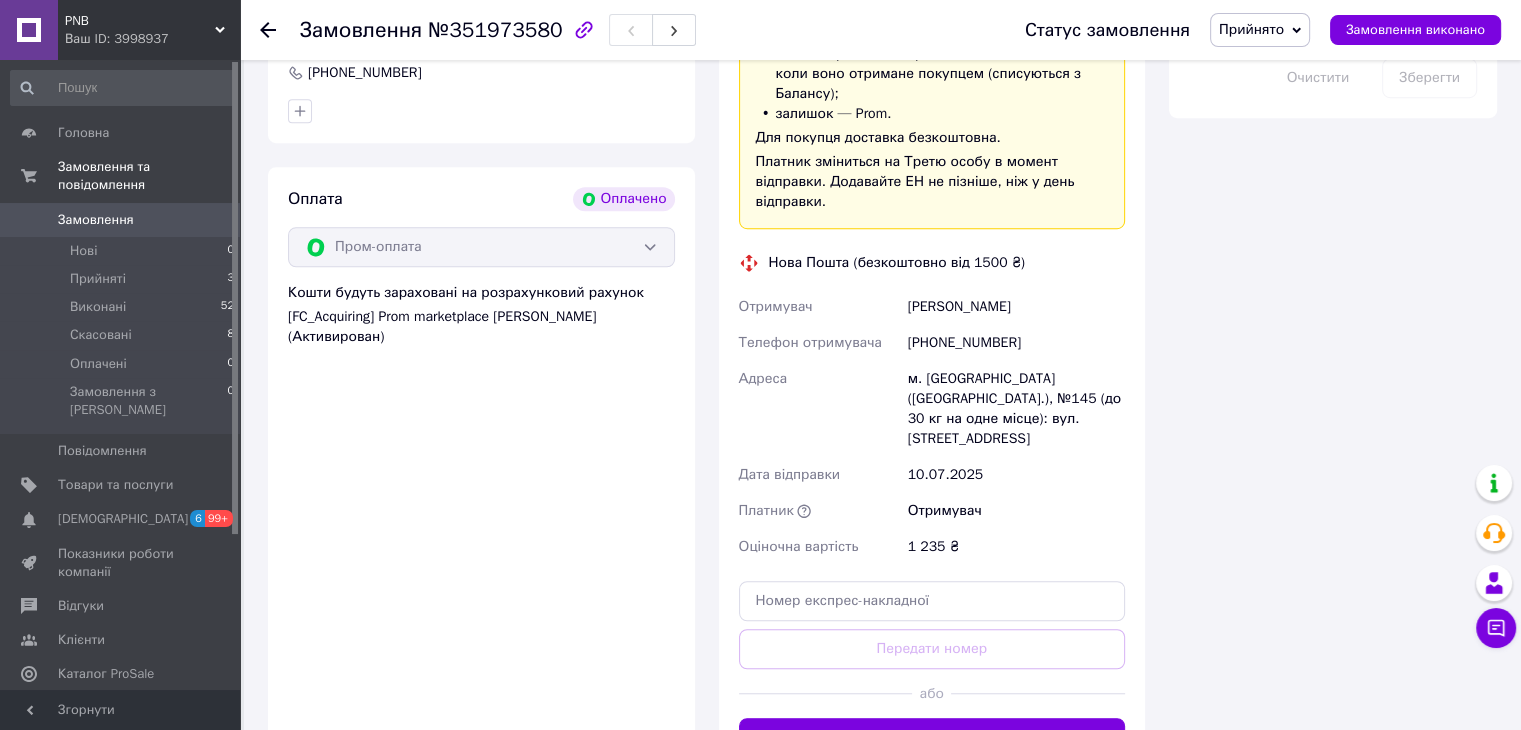click on "Оплата Оплачено Пром-оплата Кошти будуть зараховані на розрахунковий рахунок [FC_Acquiring] Prom marketplace Лозінська Ніна Григорівна (Активирован)" at bounding box center [481, 472] 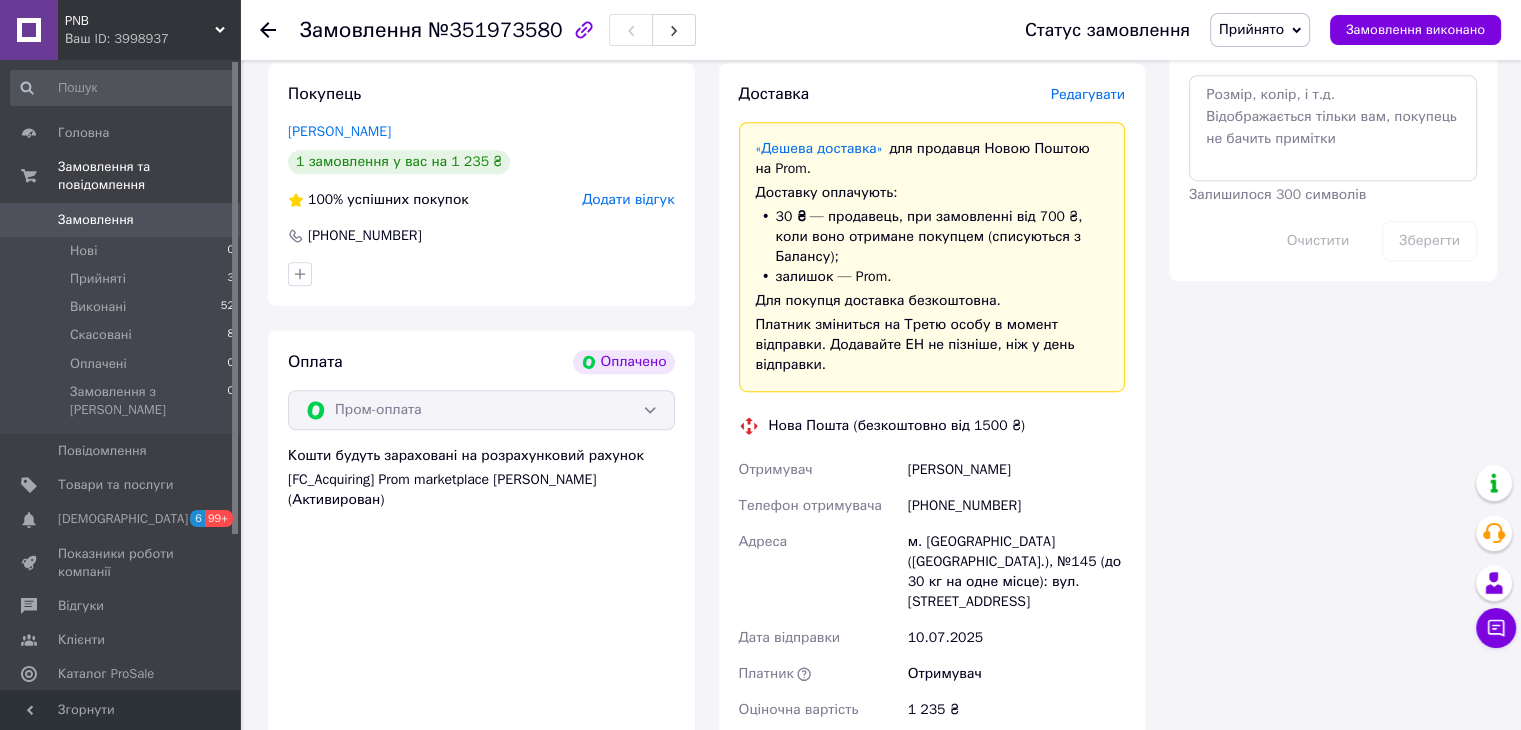 scroll, scrollTop: 1297, scrollLeft: 0, axis: vertical 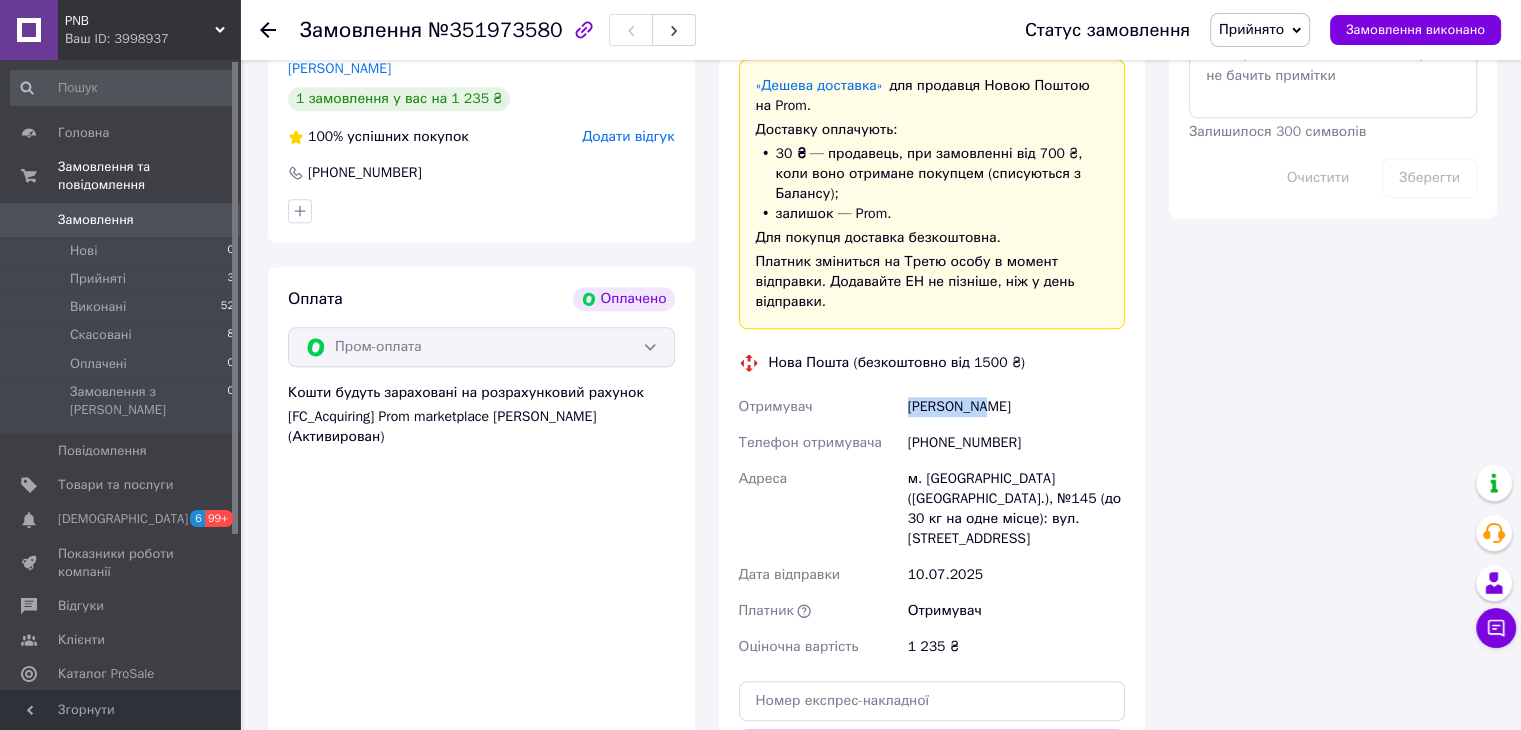 drag, startPoint x: 884, startPoint y: 370, endPoint x: 993, endPoint y: 363, distance: 109.22454 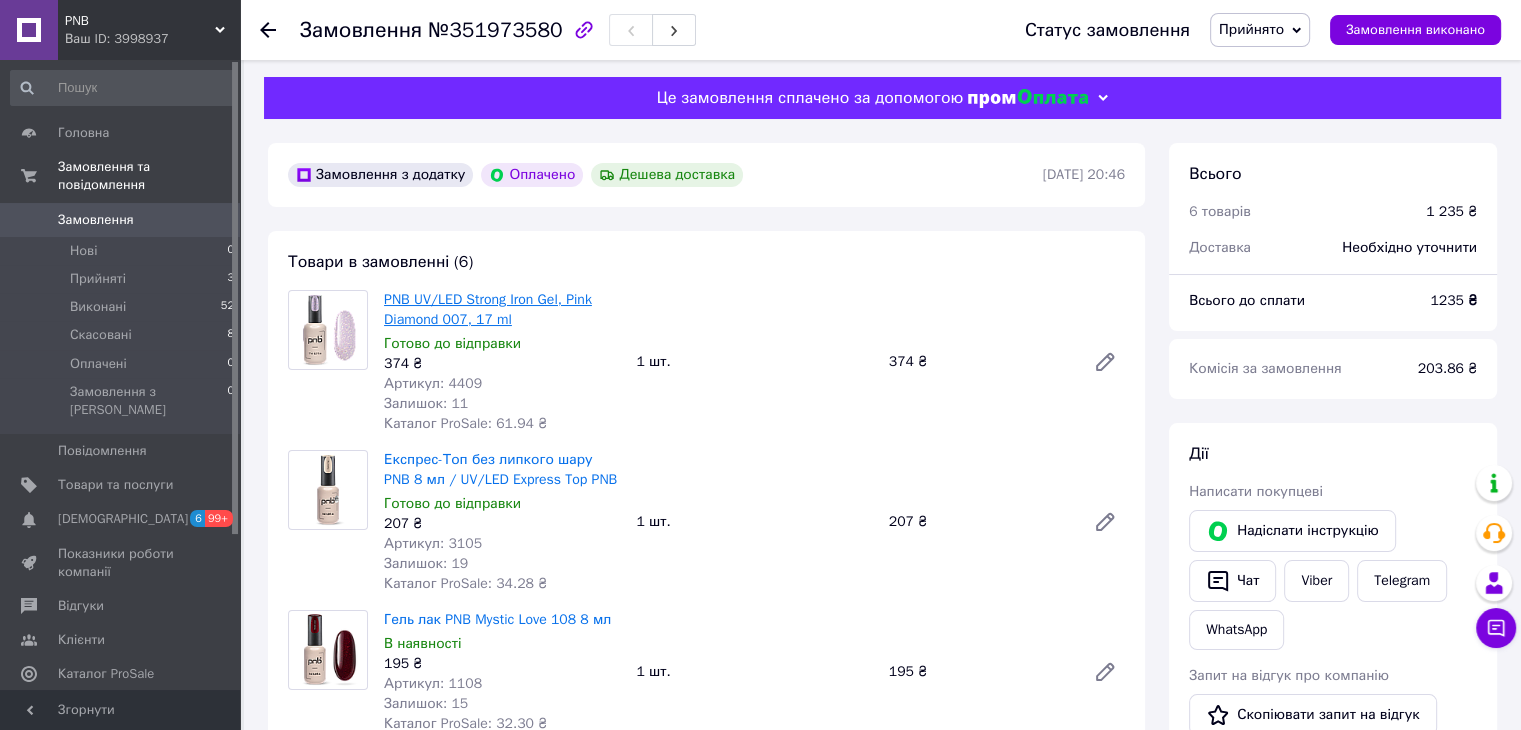 scroll, scrollTop: 0, scrollLeft: 0, axis: both 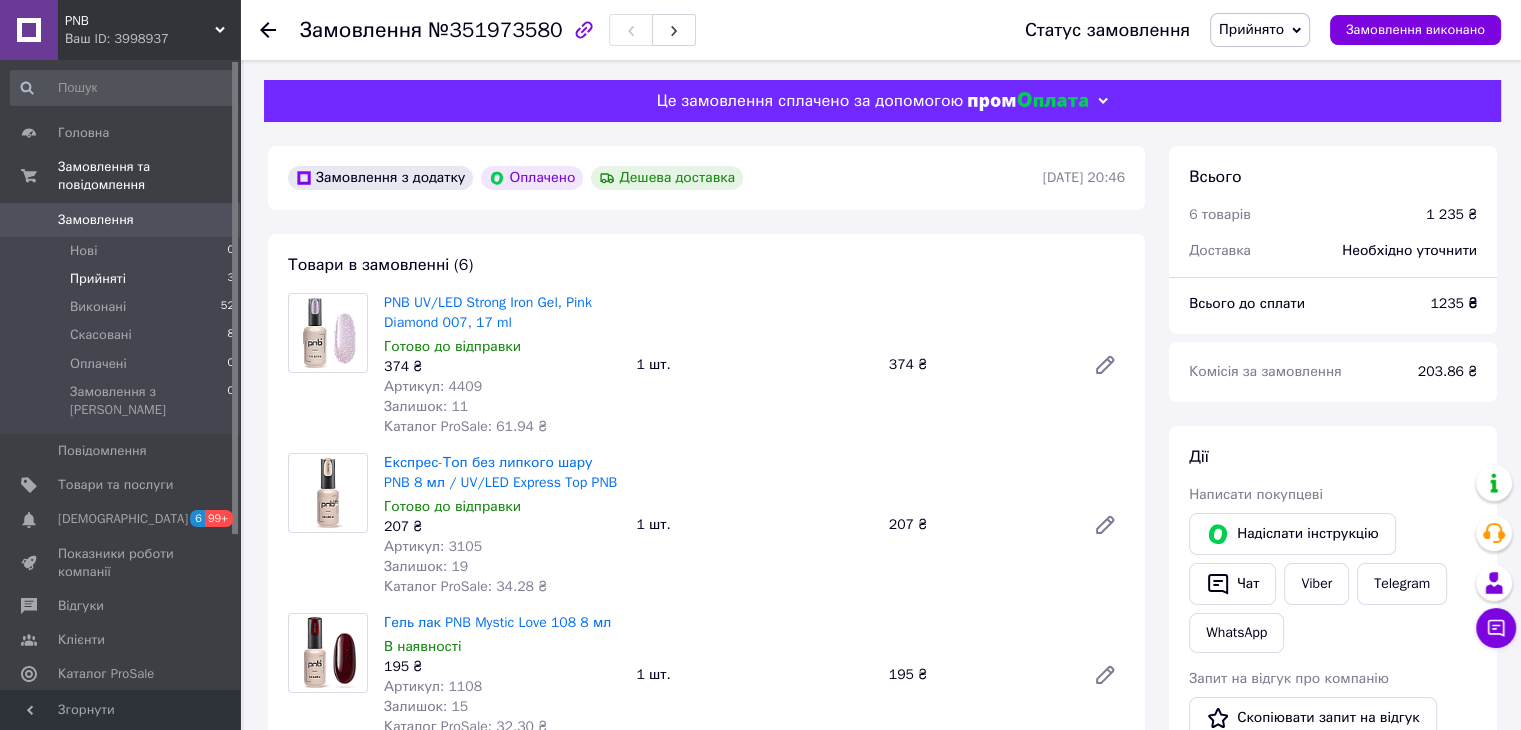click on "Прийняті 3" at bounding box center (123, 279) 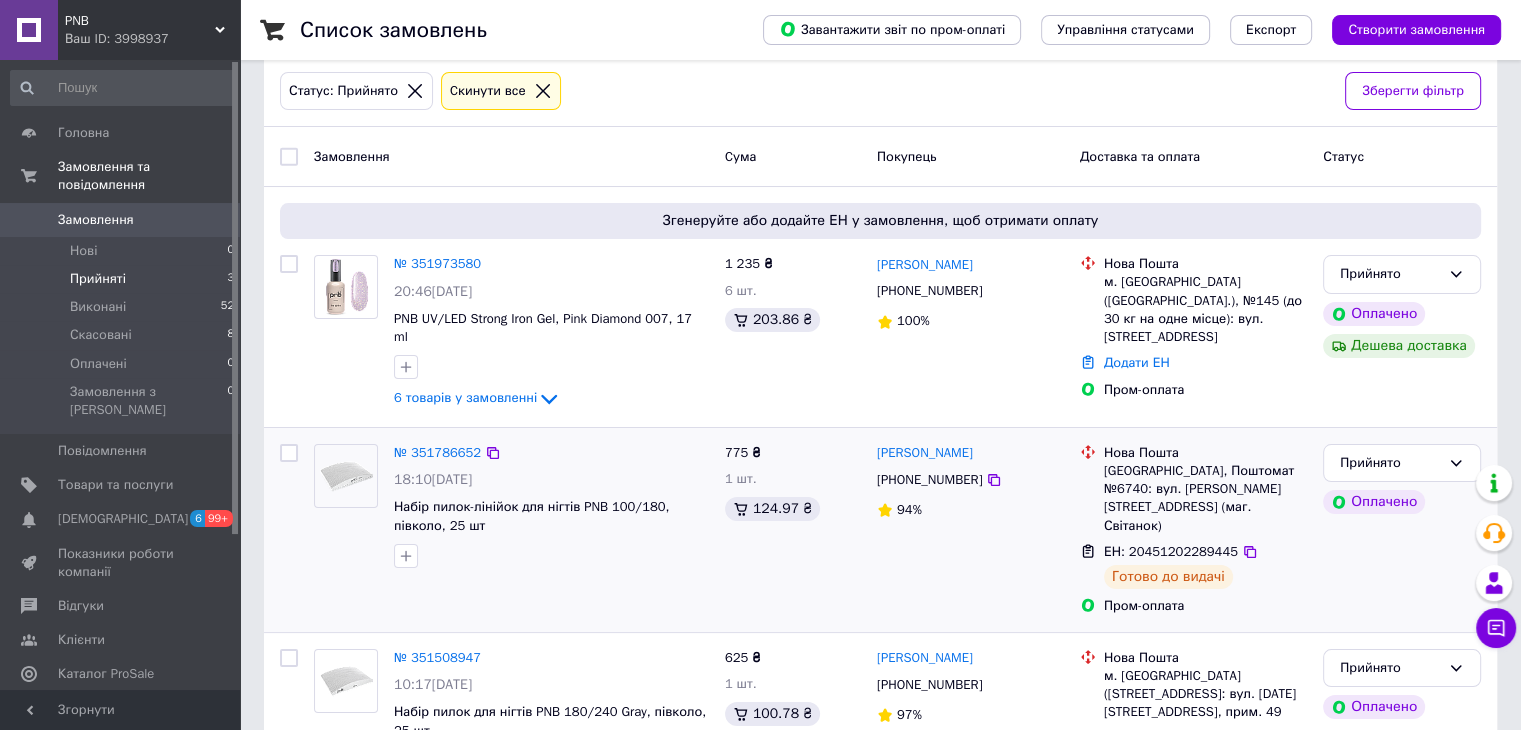 scroll, scrollTop: 174, scrollLeft: 0, axis: vertical 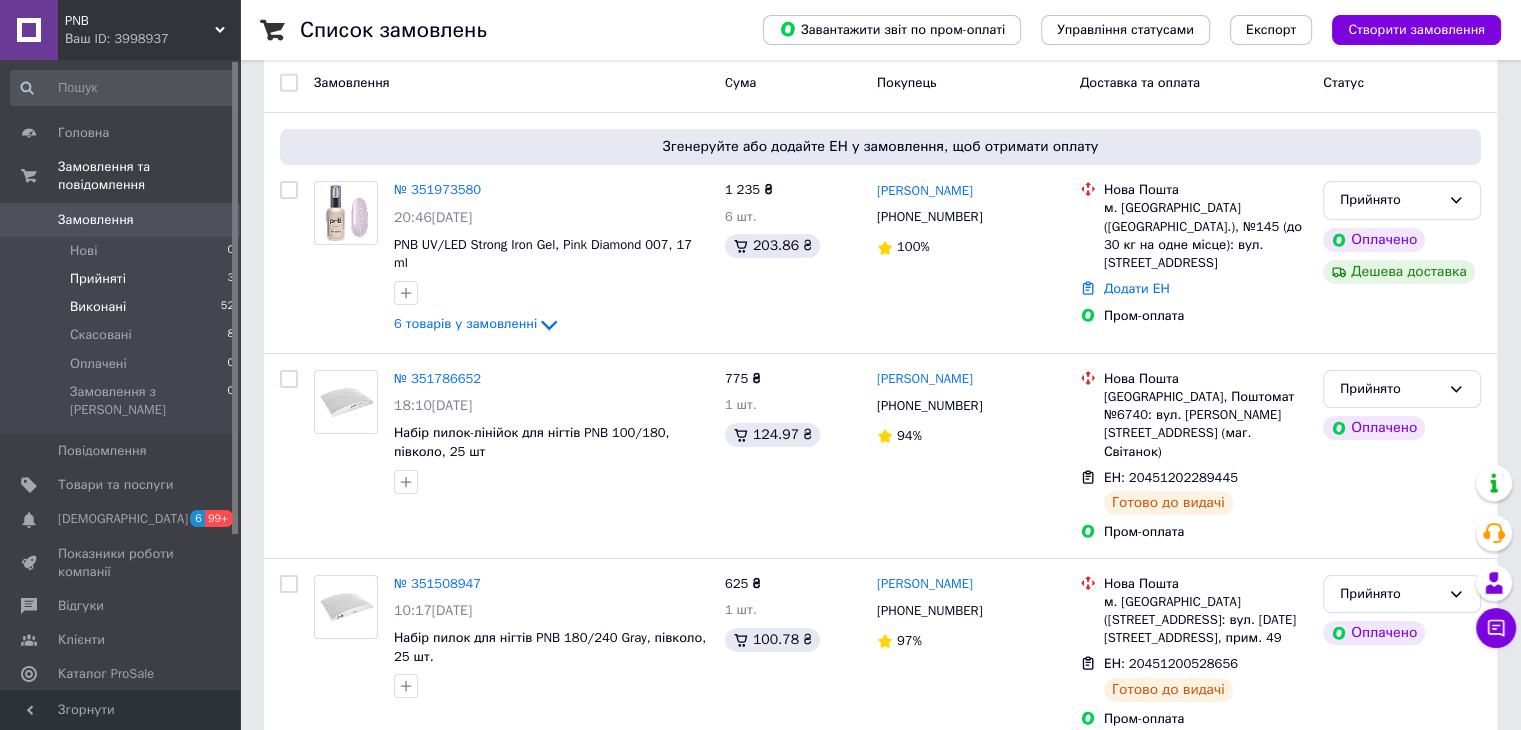 click on "Виконані" at bounding box center (98, 307) 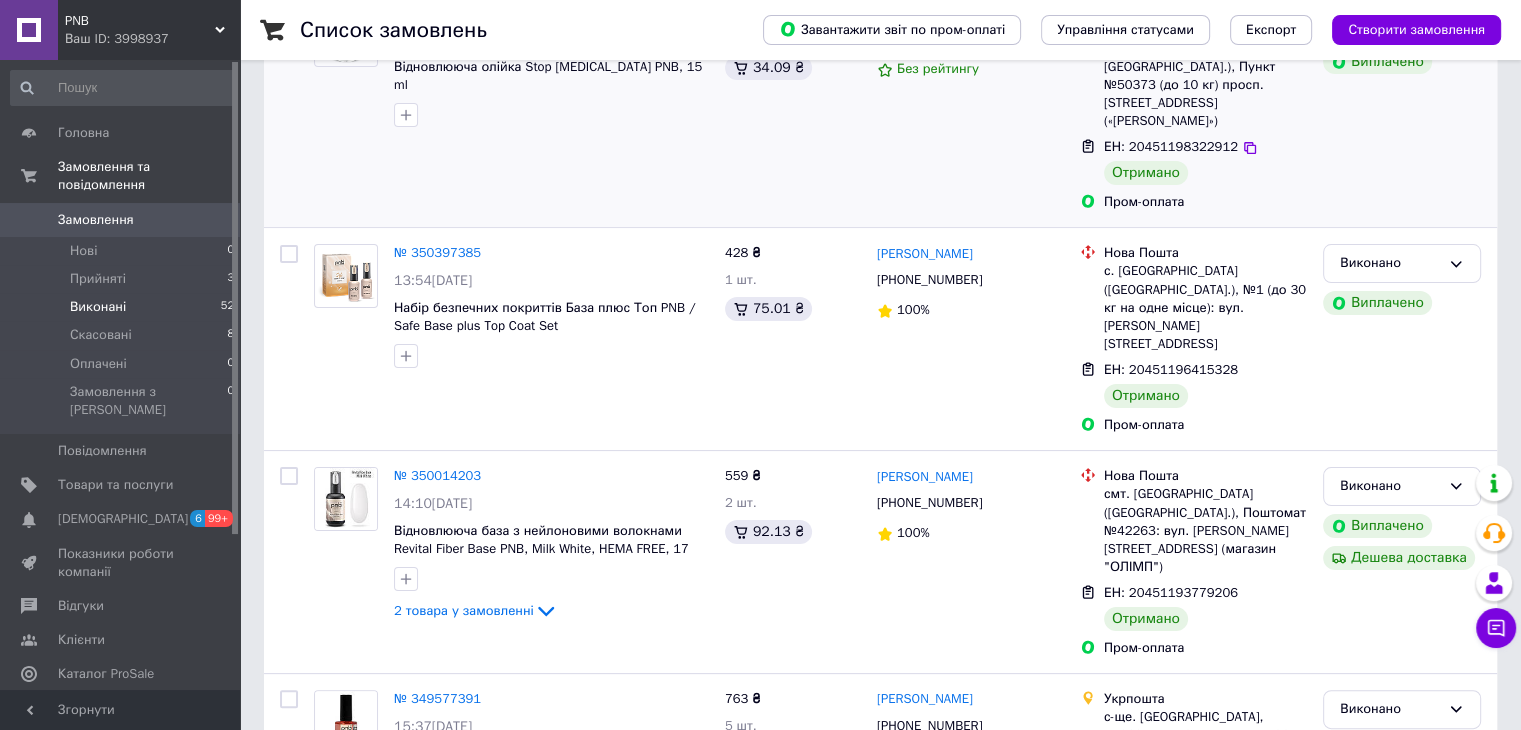 scroll, scrollTop: 48, scrollLeft: 0, axis: vertical 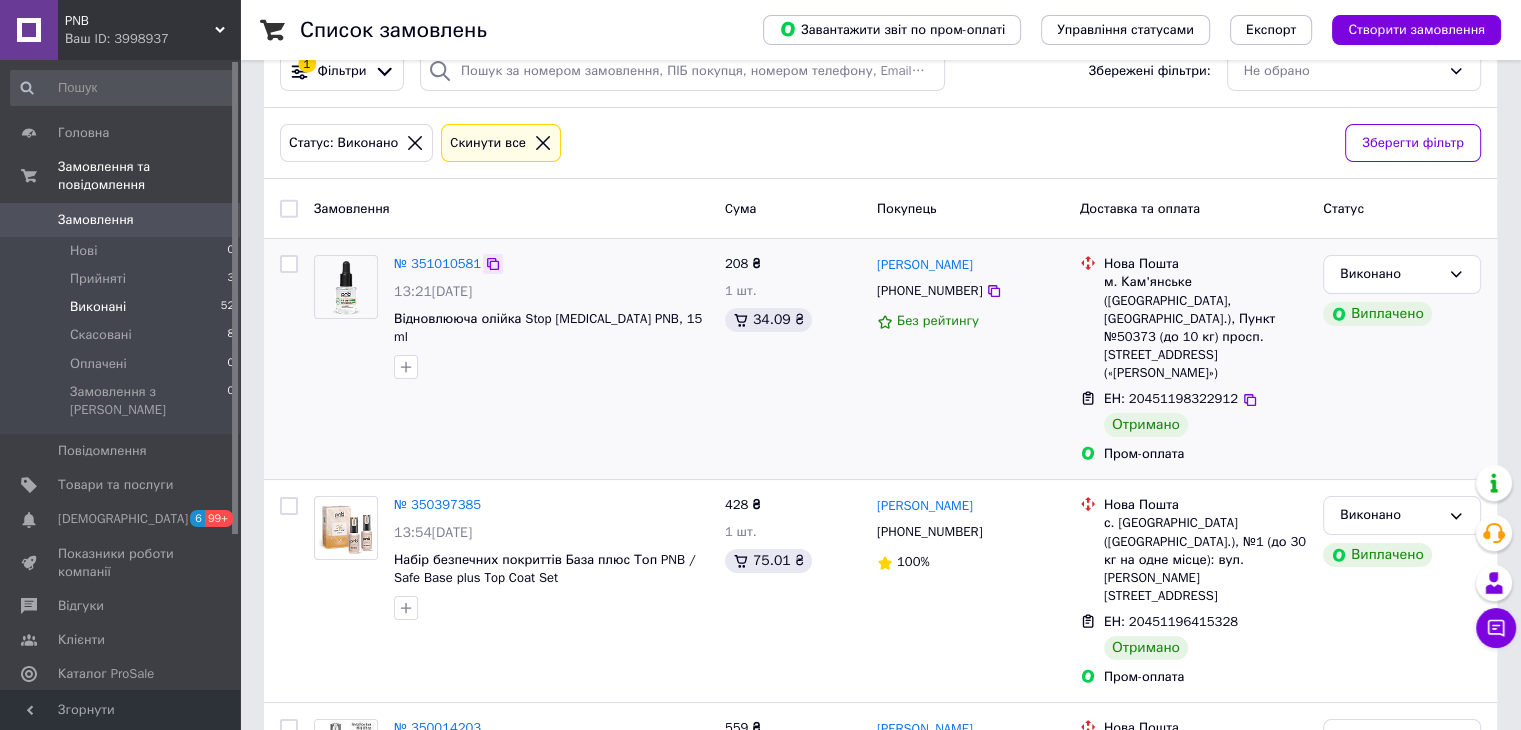 click 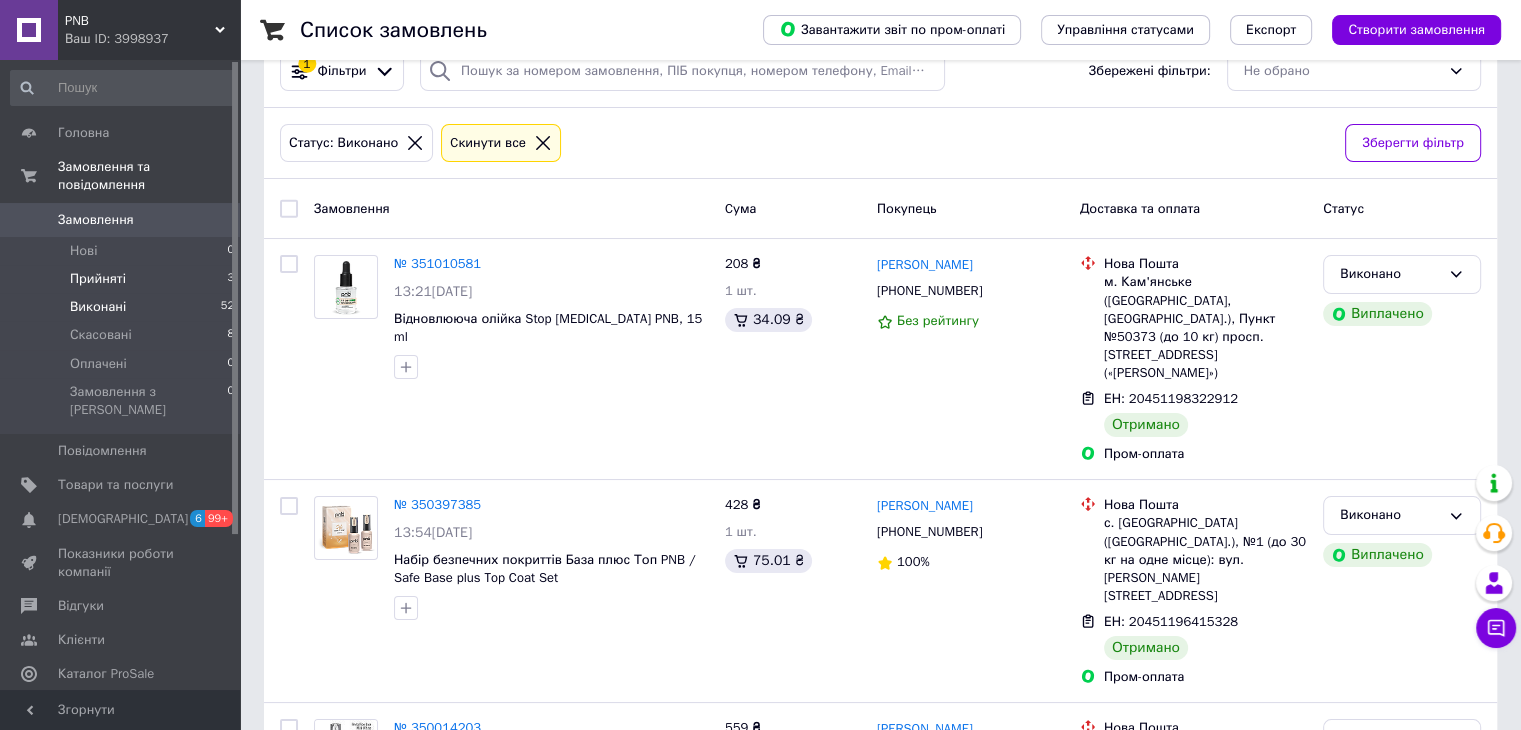click on "Прийняті" at bounding box center (98, 279) 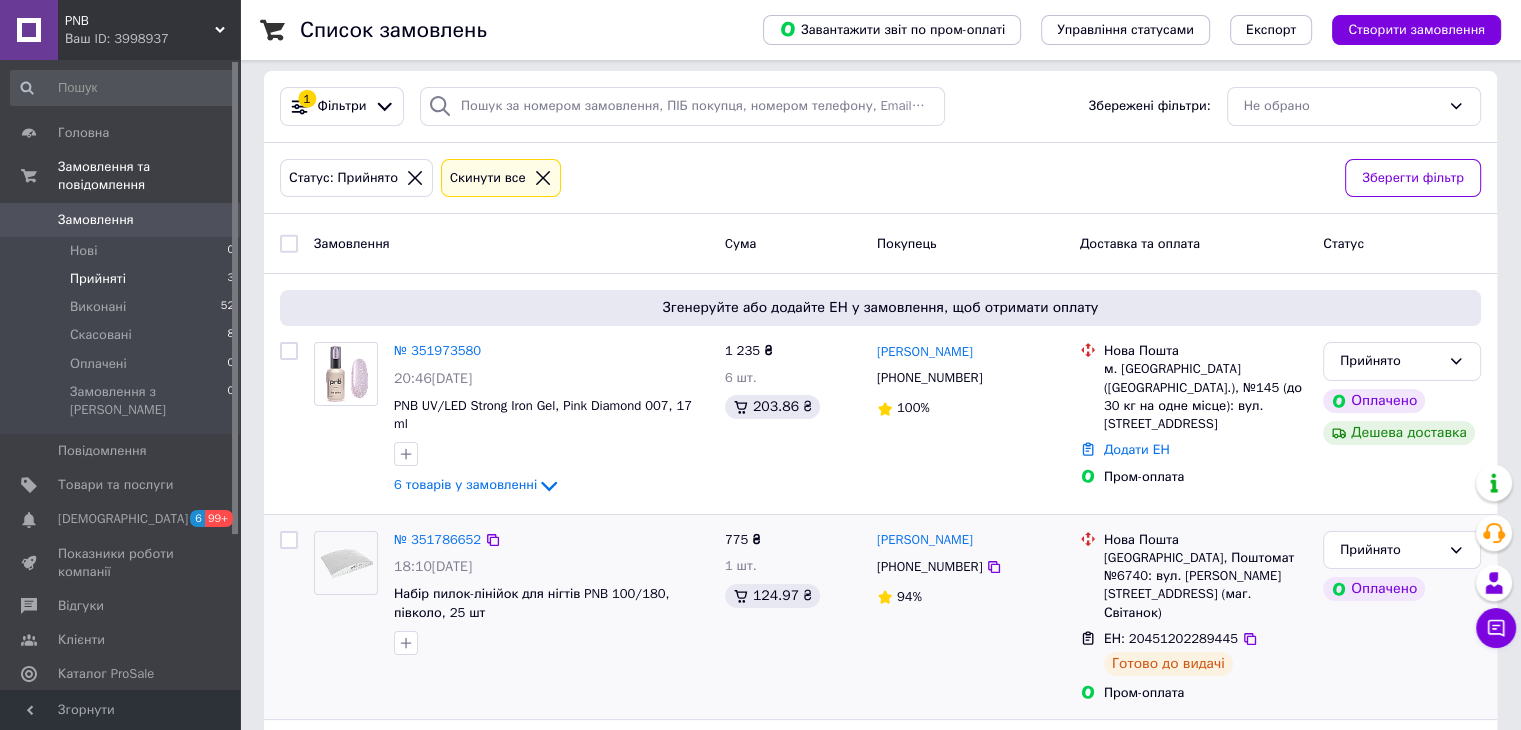 scroll, scrollTop: 174, scrollLeft: 0, axis: vertical 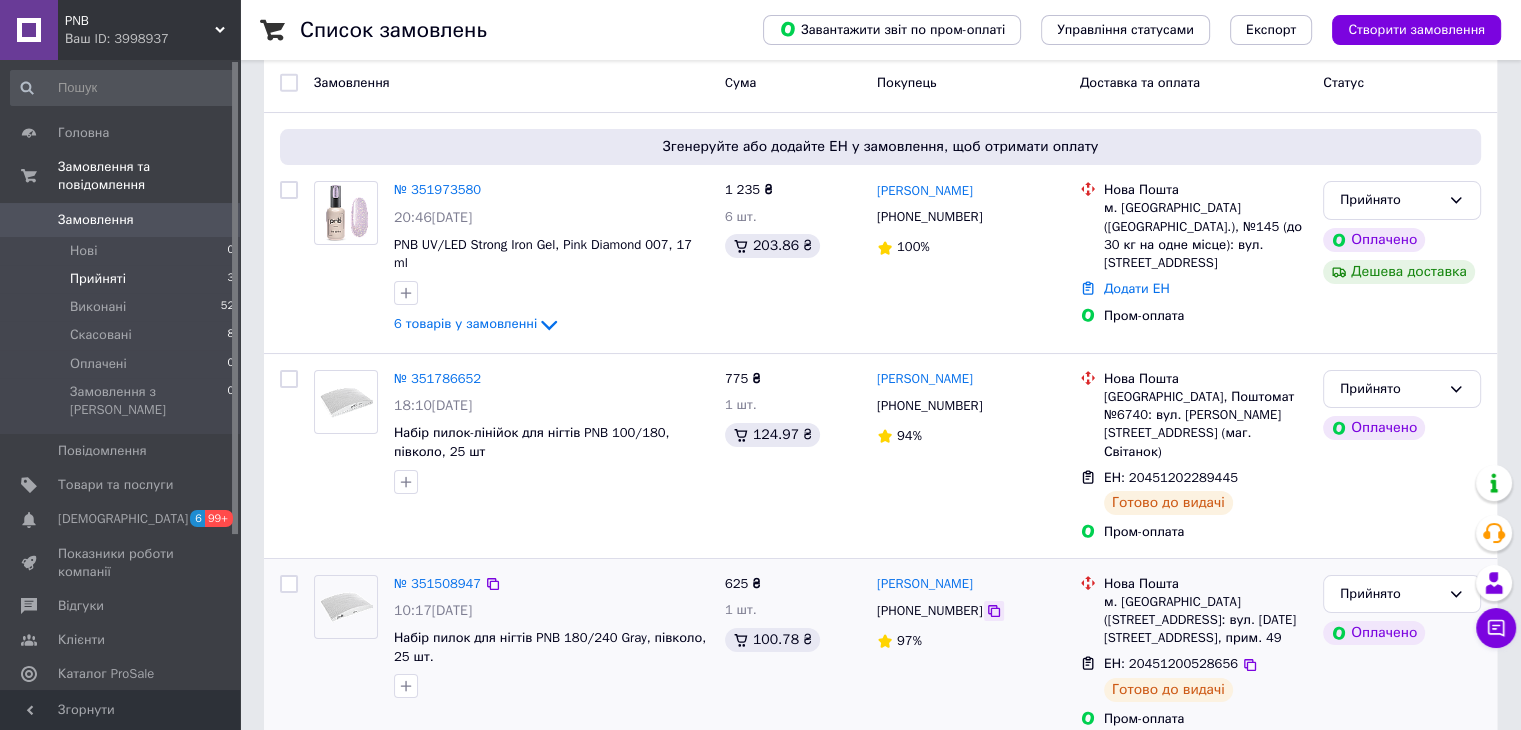 click 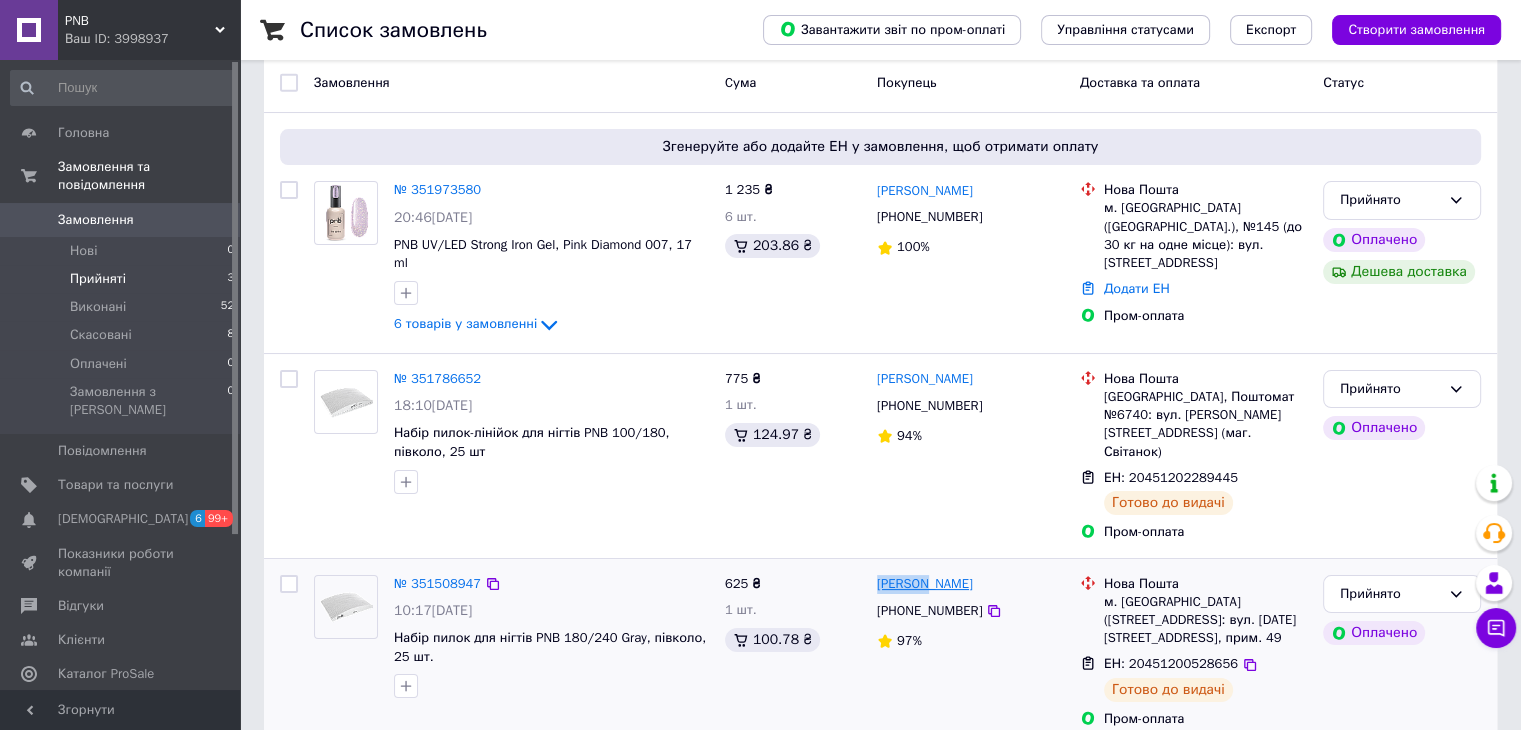 drag, startPoint x: 872, startPoint y: 549, endPoint x: 920, endPoint y: 549, distance: 48 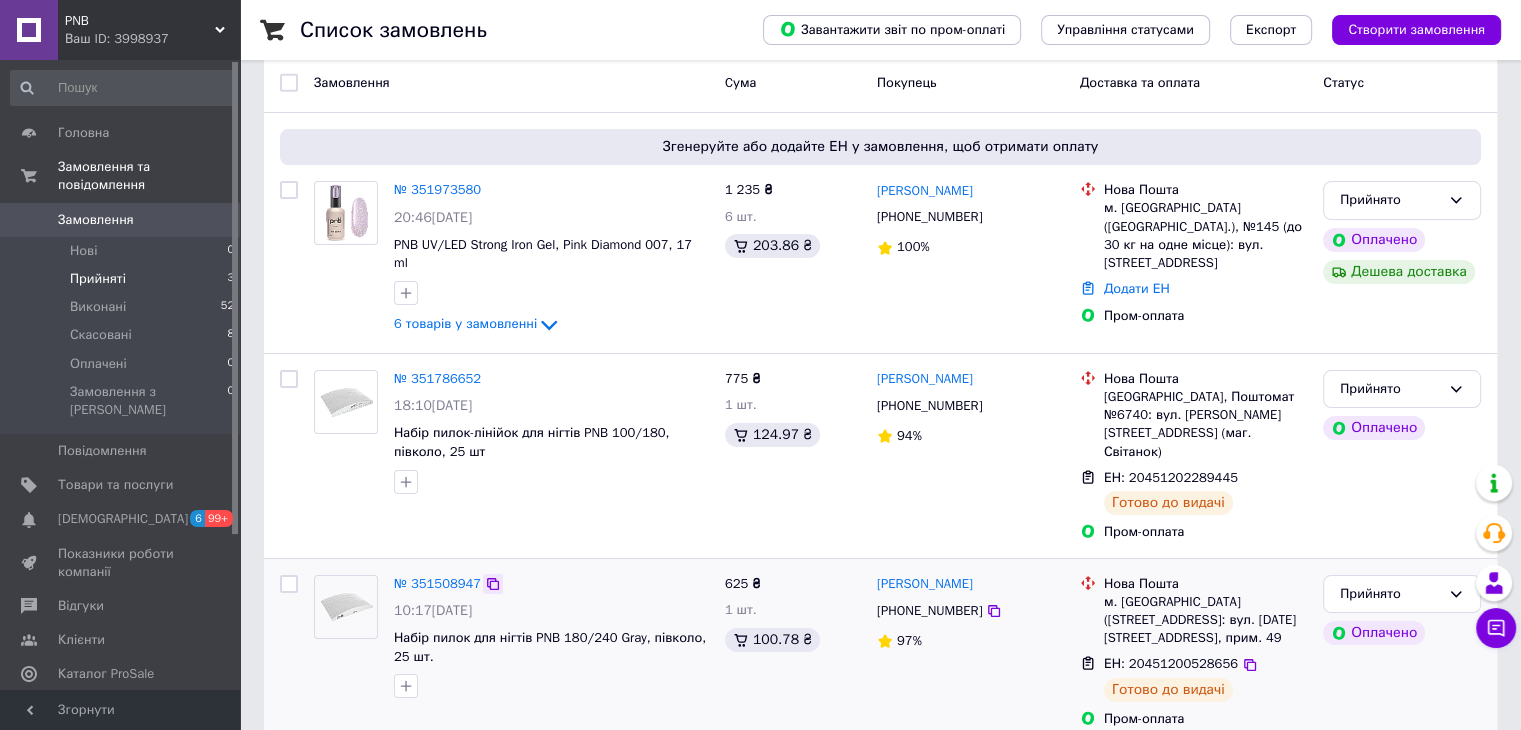 click 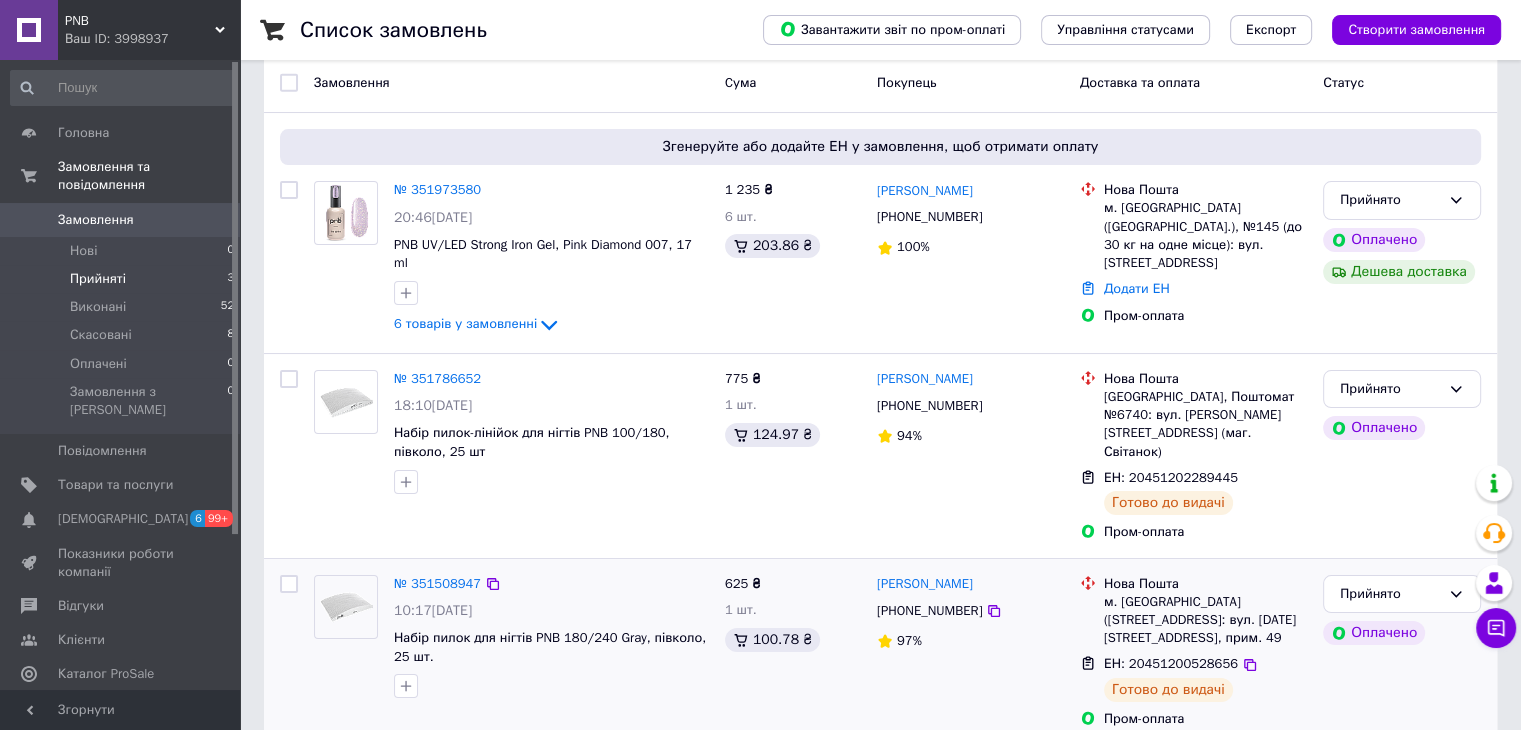 drag, startPoint x: 1253, startPoint y: 577, endPoint x: 1278, endPoint y: 596, distance: 31.400637 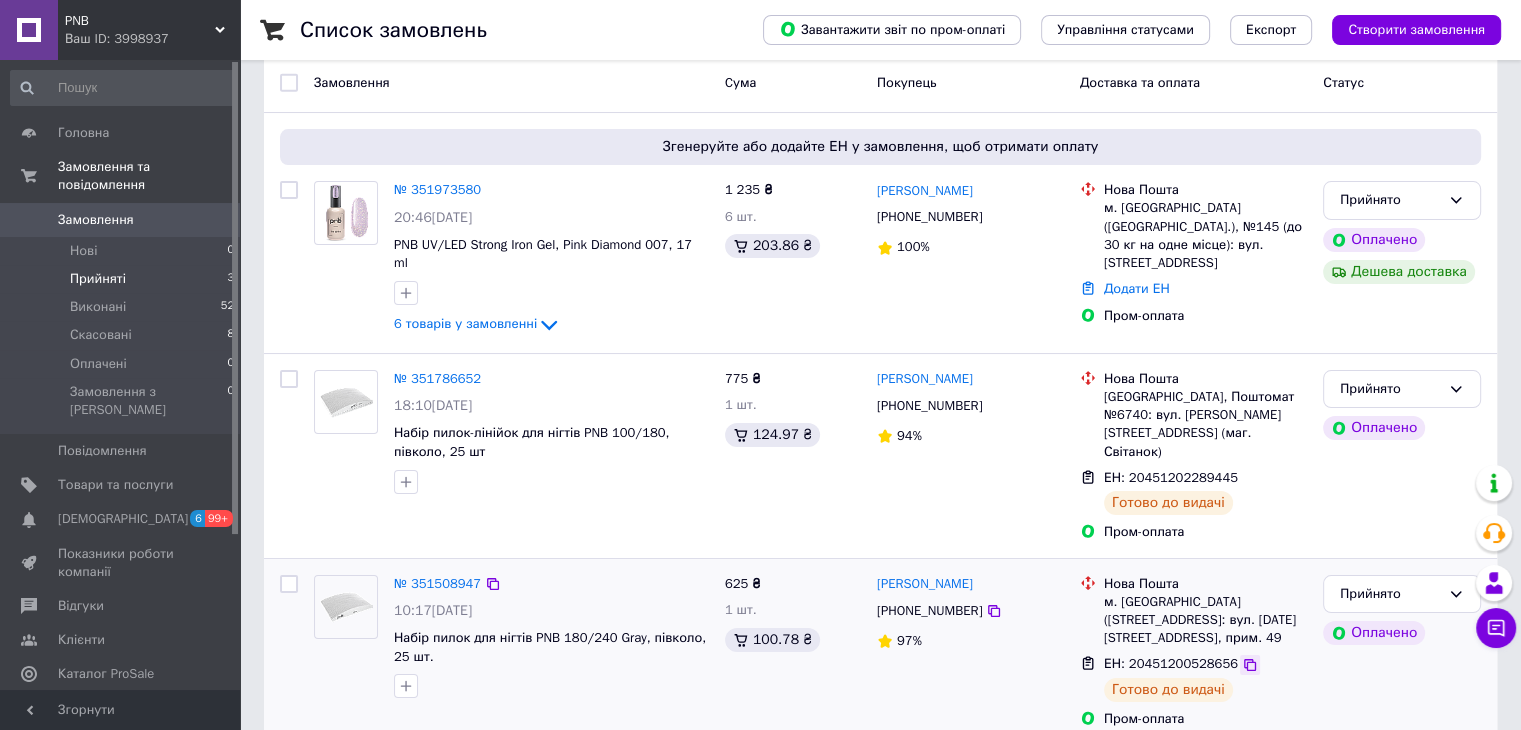 click 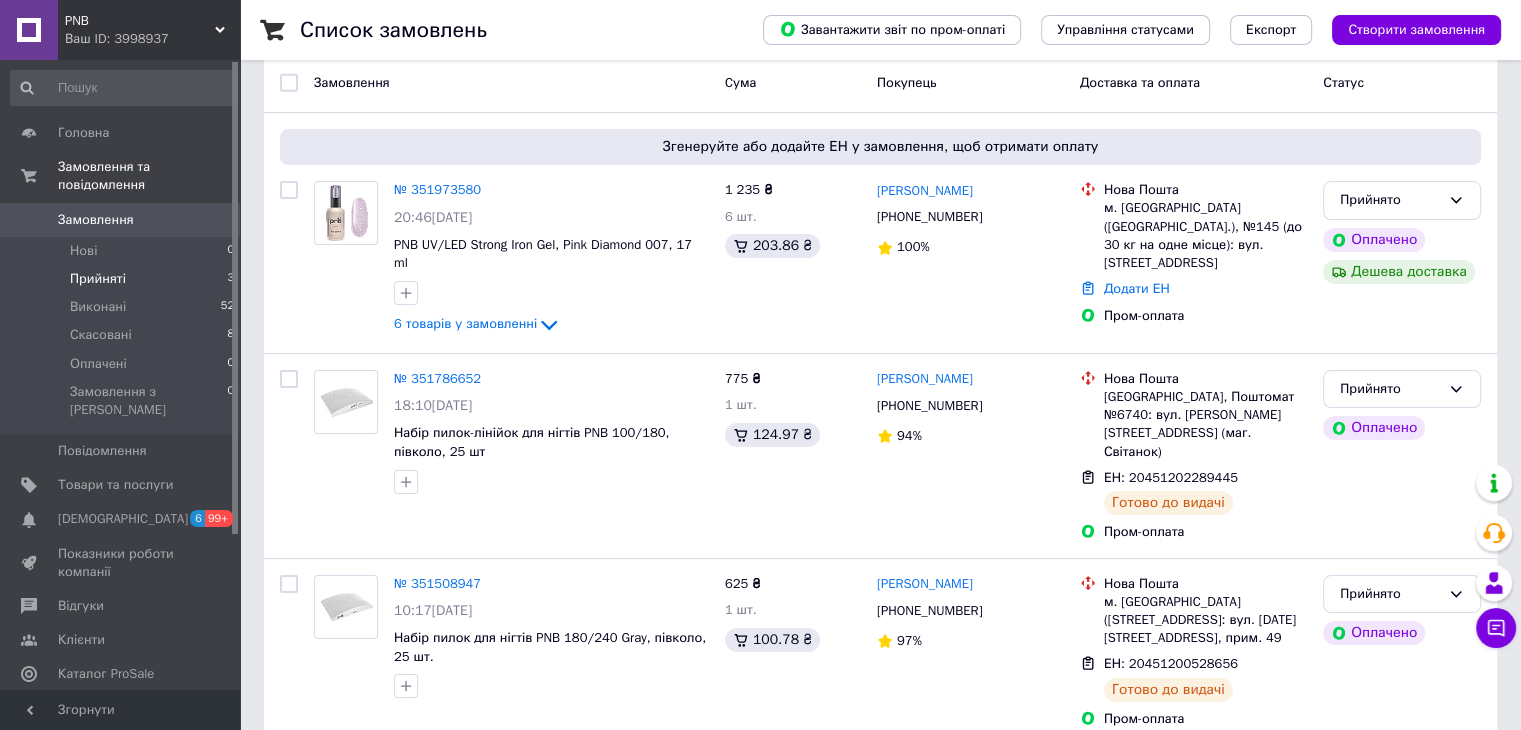 click on "PNB Ваш ID: 3998937" at bounding box center (149, 30) 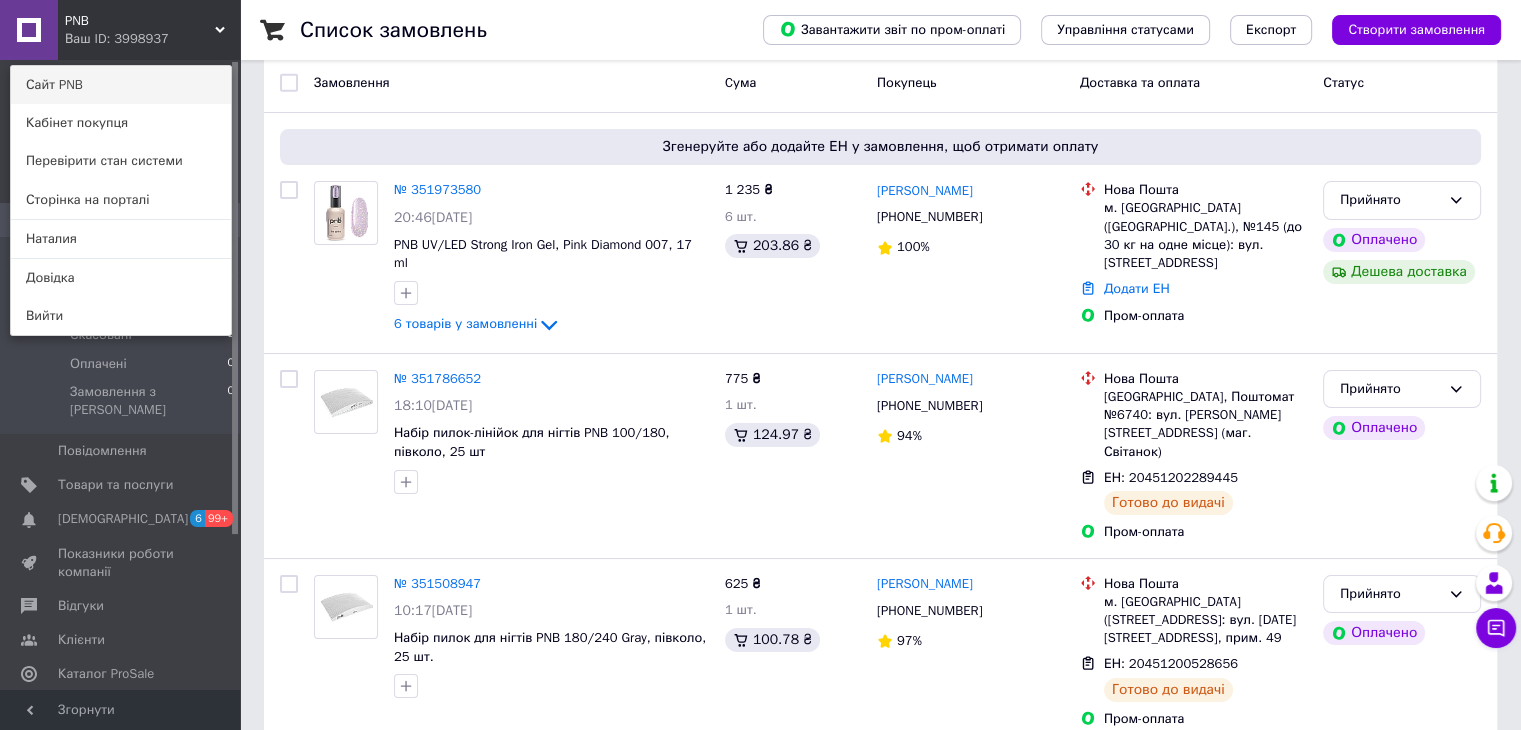 click on "Сайт PNB" at bounding box center (121, 85) 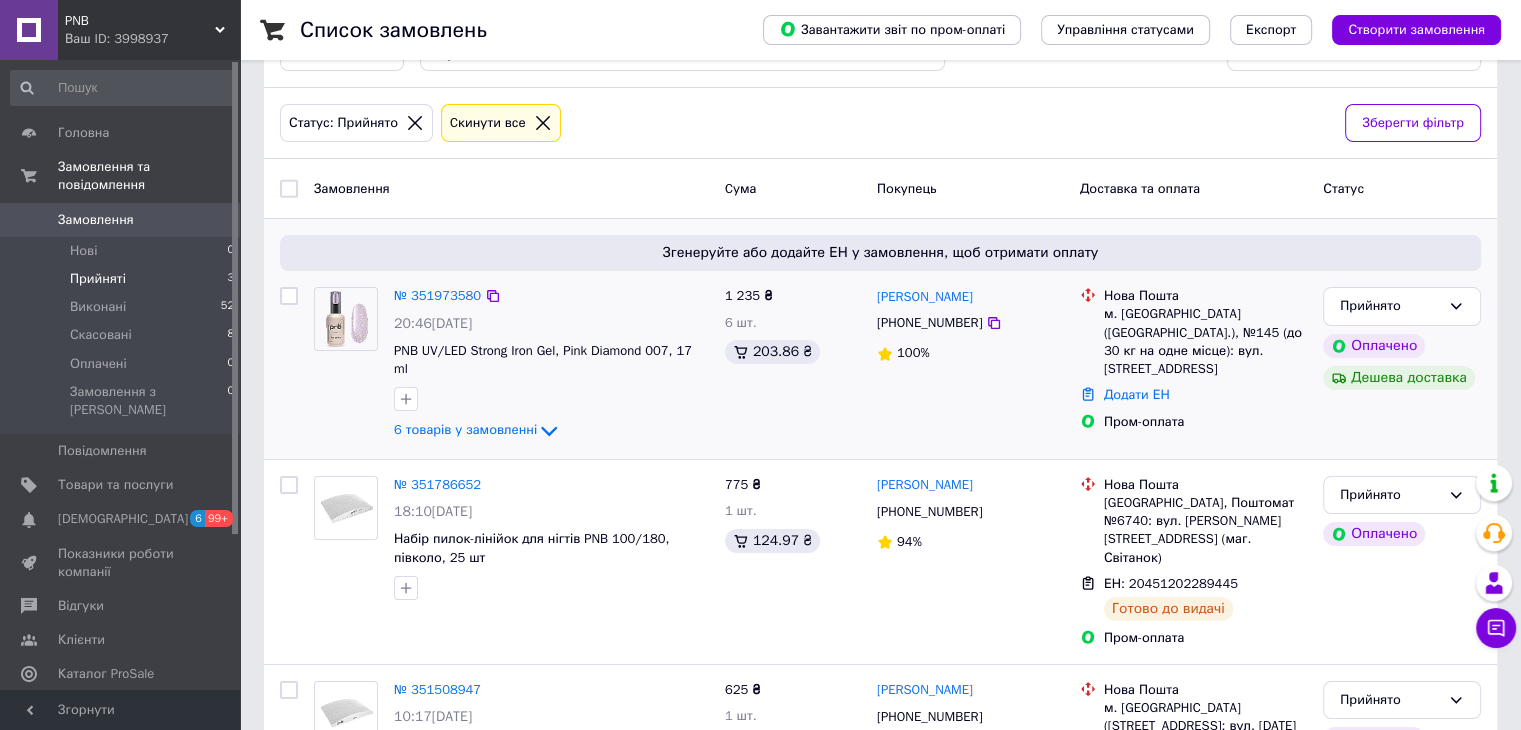 scroll, scrollTop: 100, scrollLeft: 0, axis: vertical 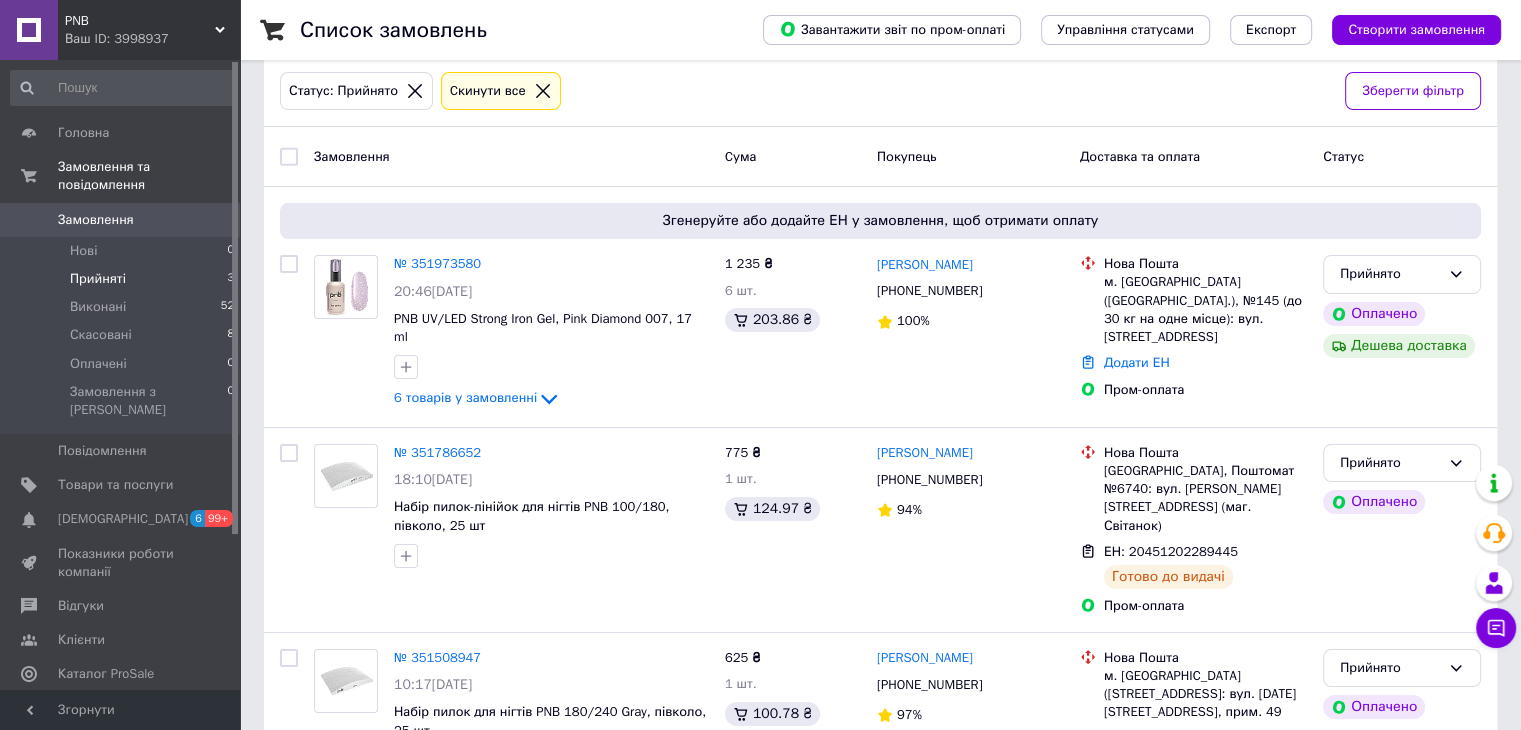 click on "Прийняті" at bounding box center (98, 279) 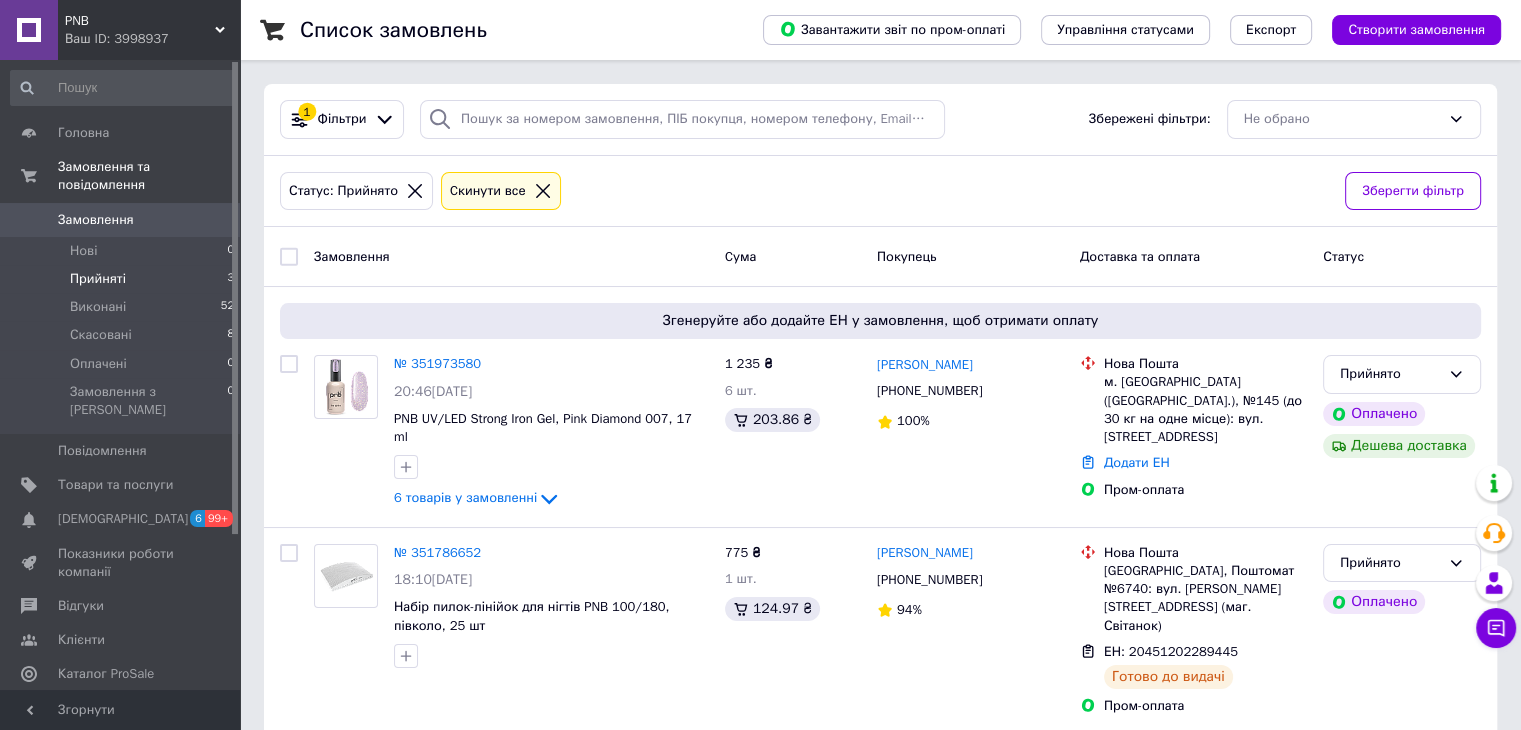 click on "Прийняті 3" at bounding box center (123, 279) 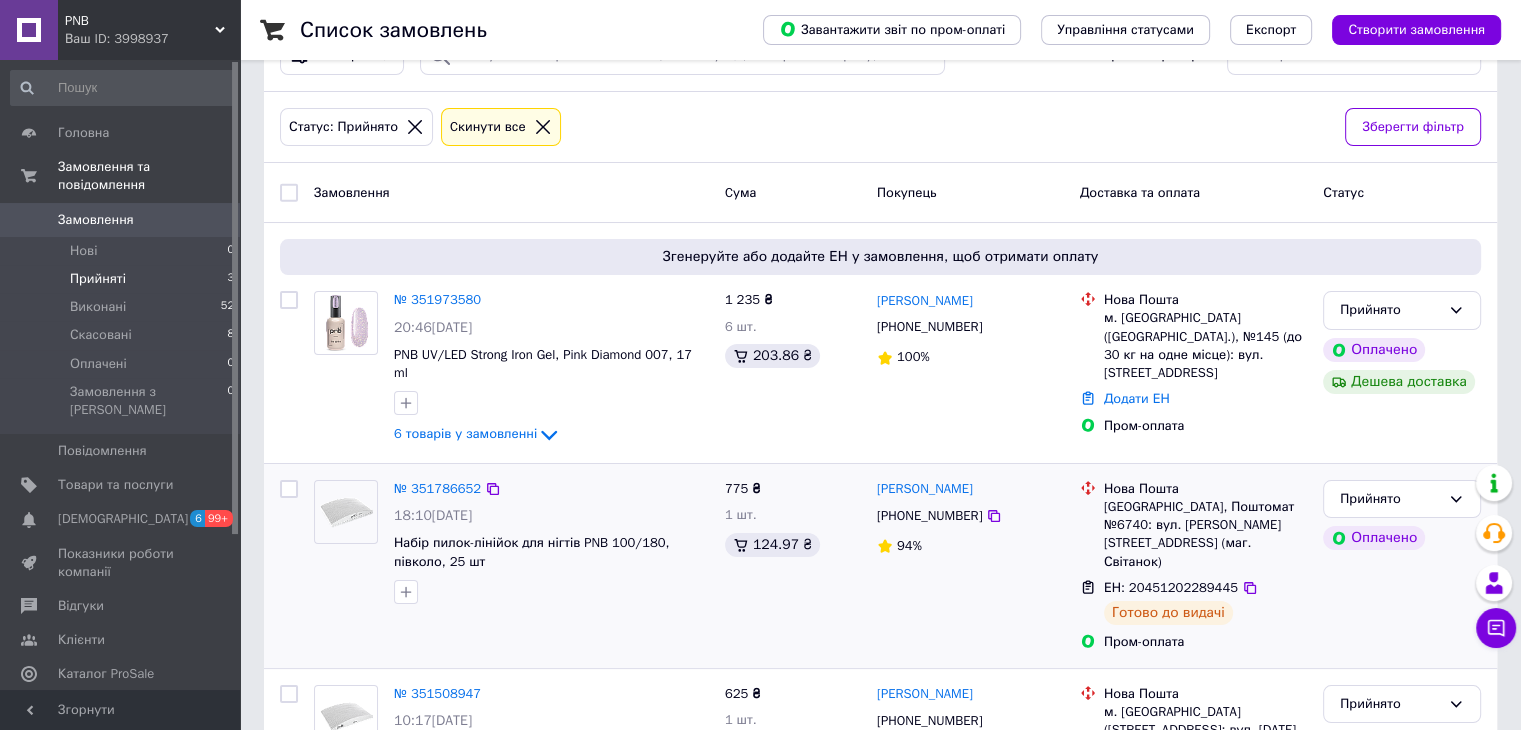scroll, scrollTop: 100, scrollLeft: 0, axis: vertical 